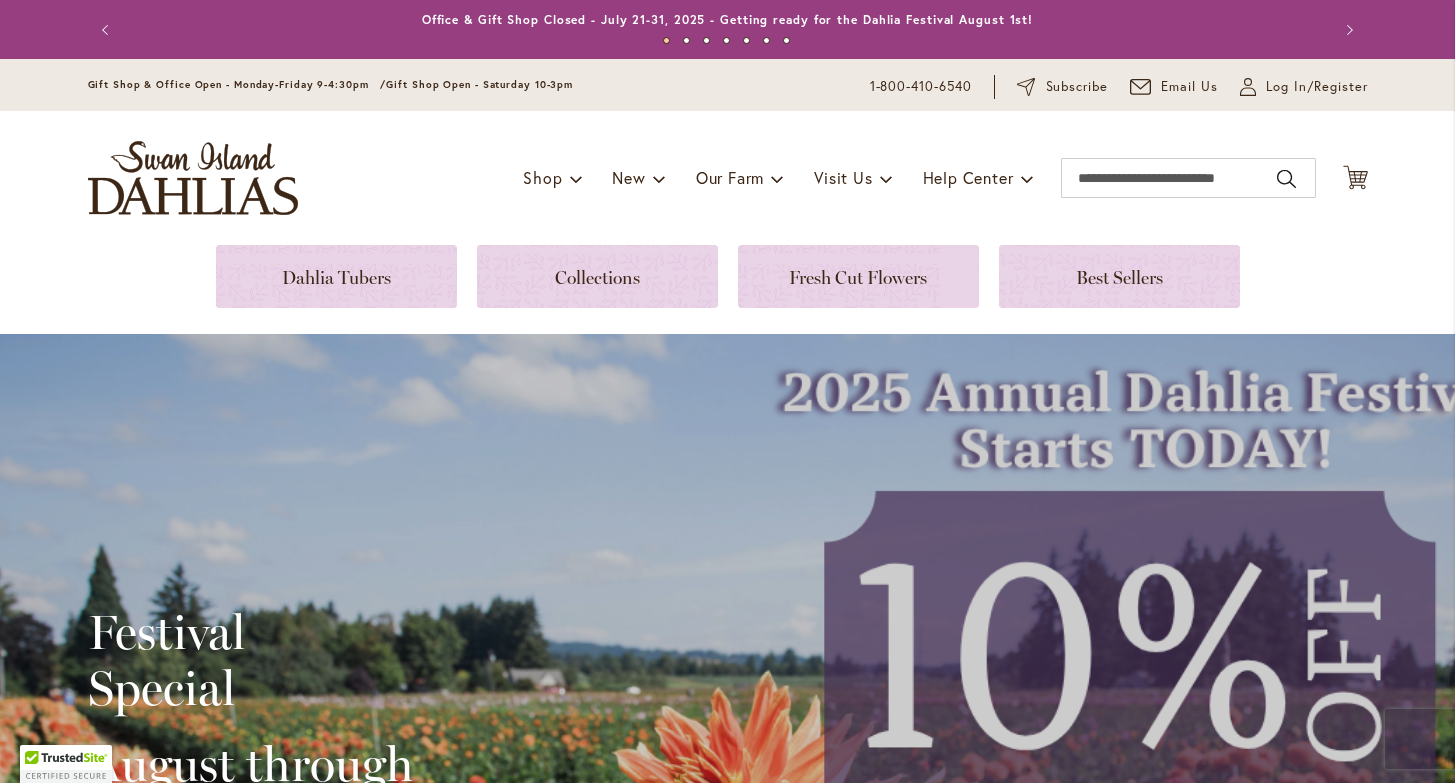 scroll, scrollTop: 0, scrollLeft: 0, axis: both 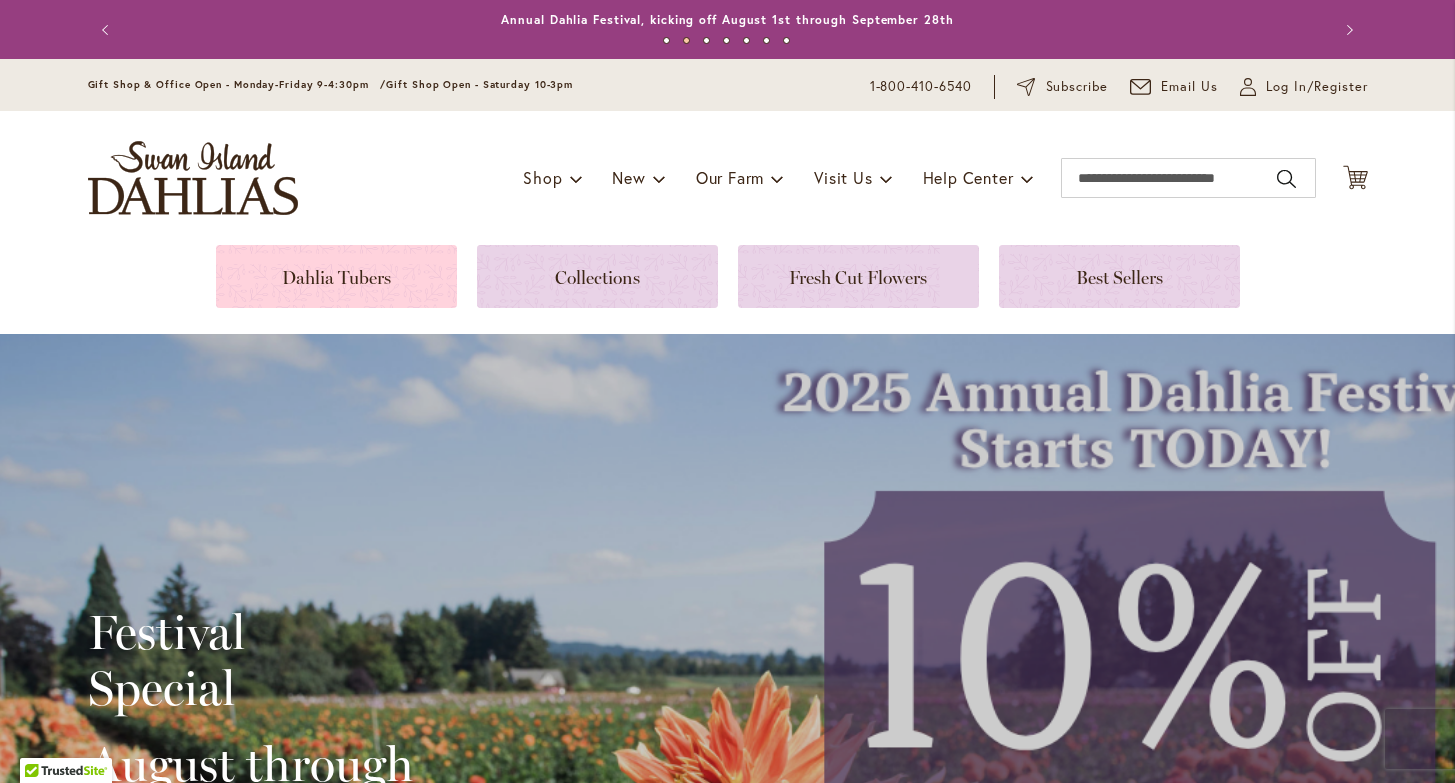 click at bounding box center (336, 276) 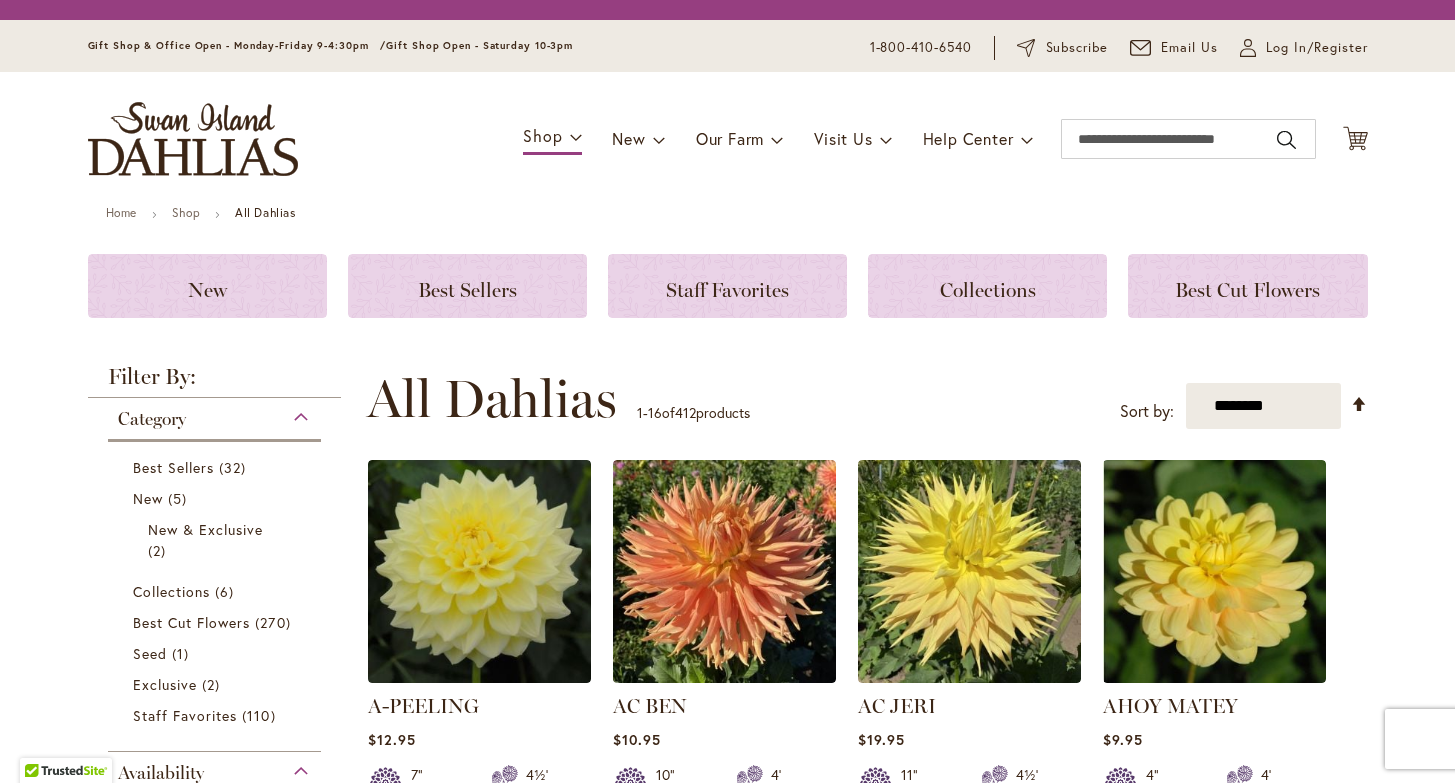 scroll, scrollTop: 0, scrollLeft: 0, axis: both 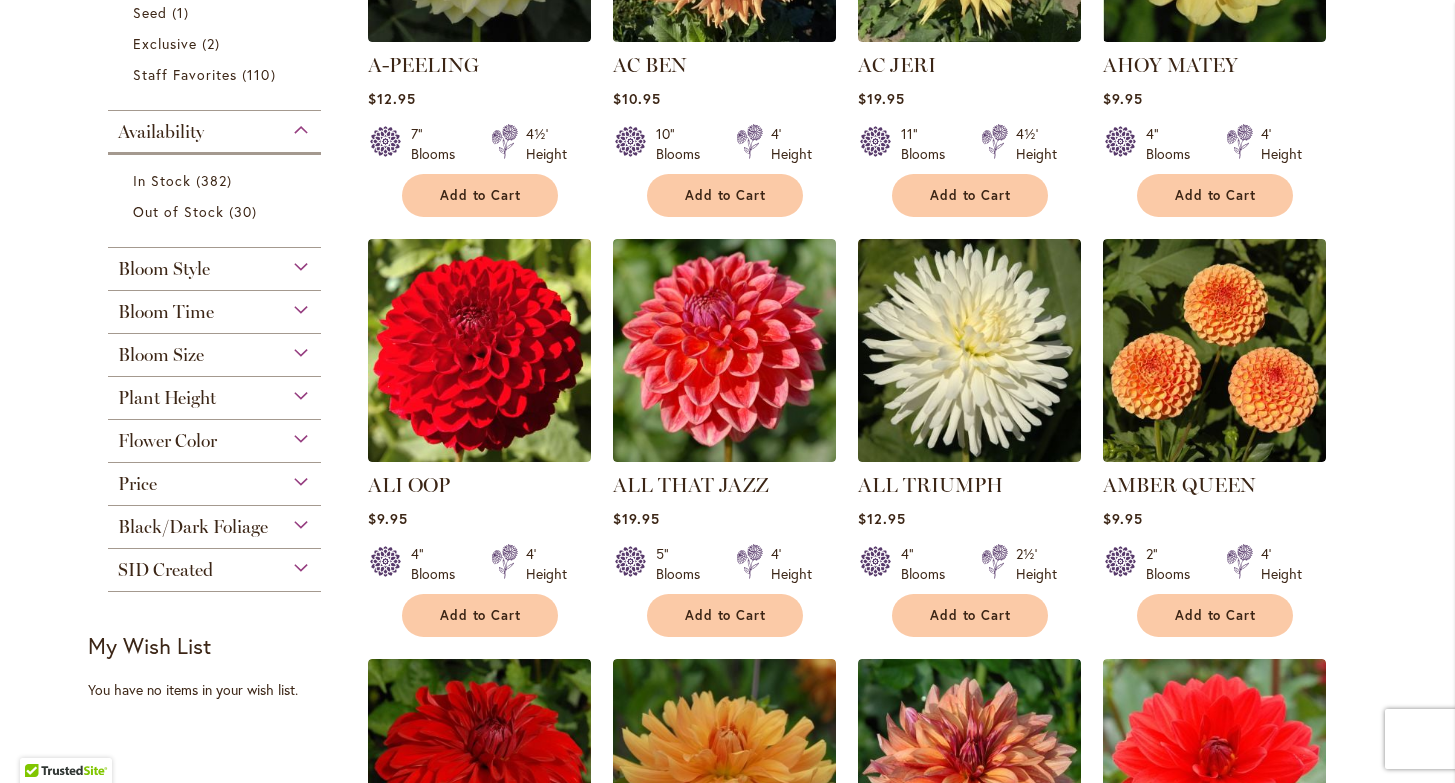 click on "Flower Color" at bounding box center (215, 436) 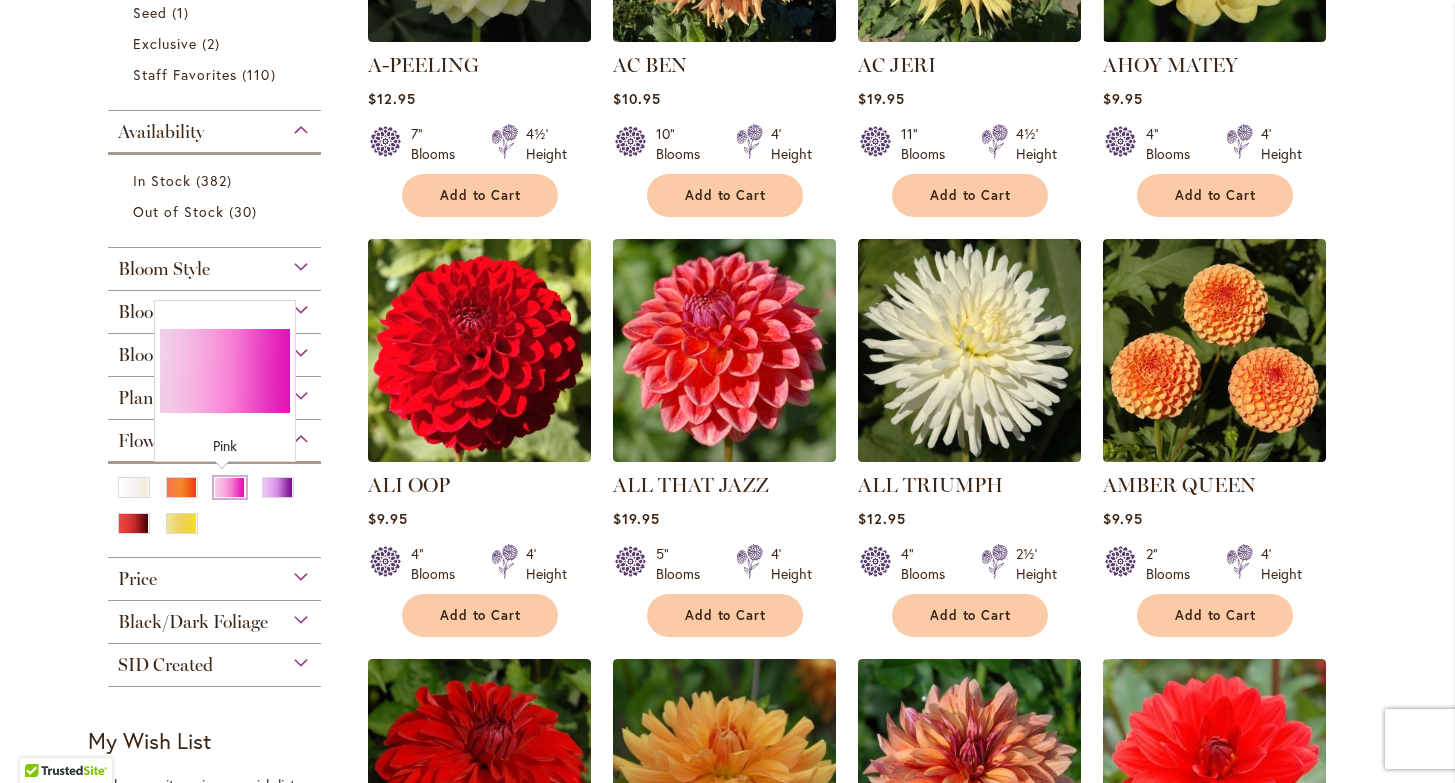click at bounding box center [230, 487] 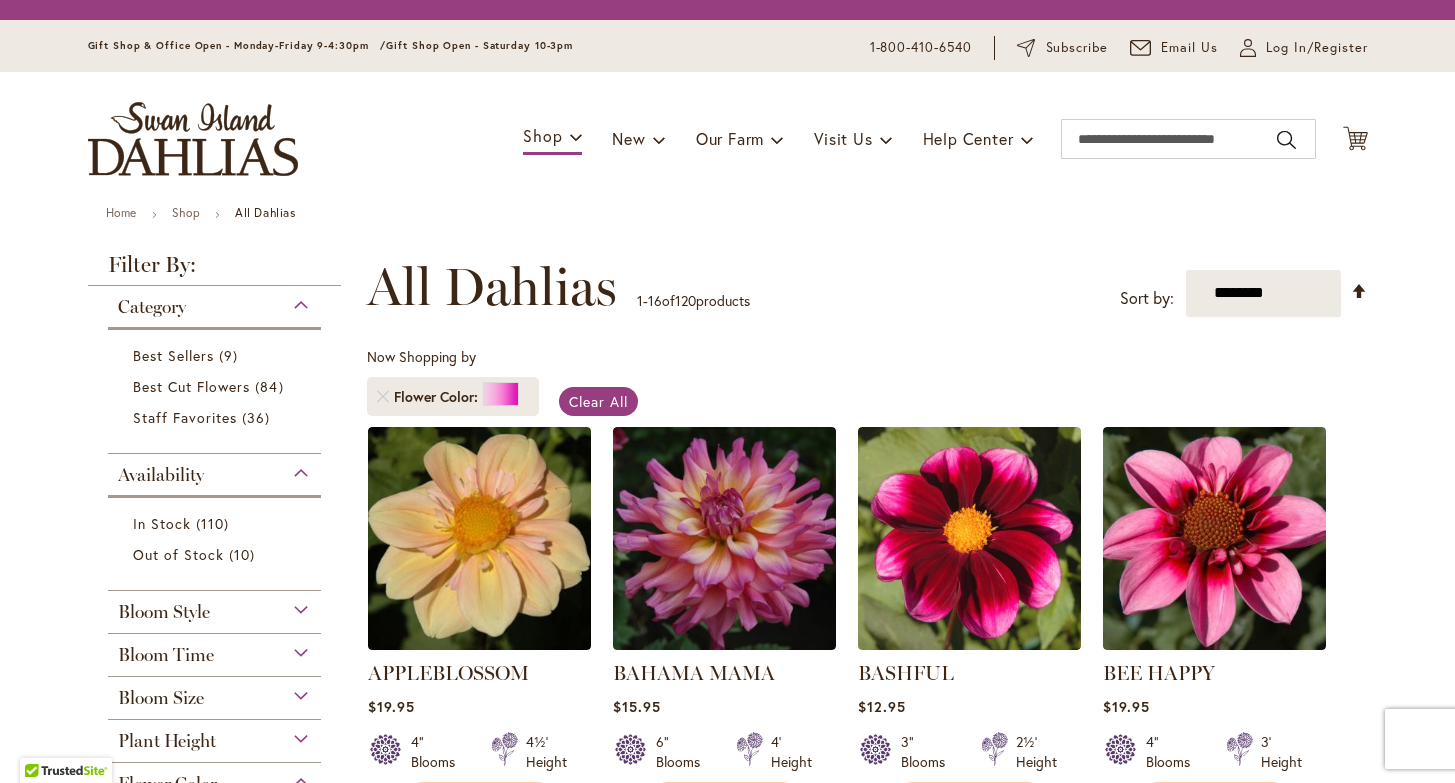 scroll, scrollTop: 0, scrollLeft: 0, axis: both 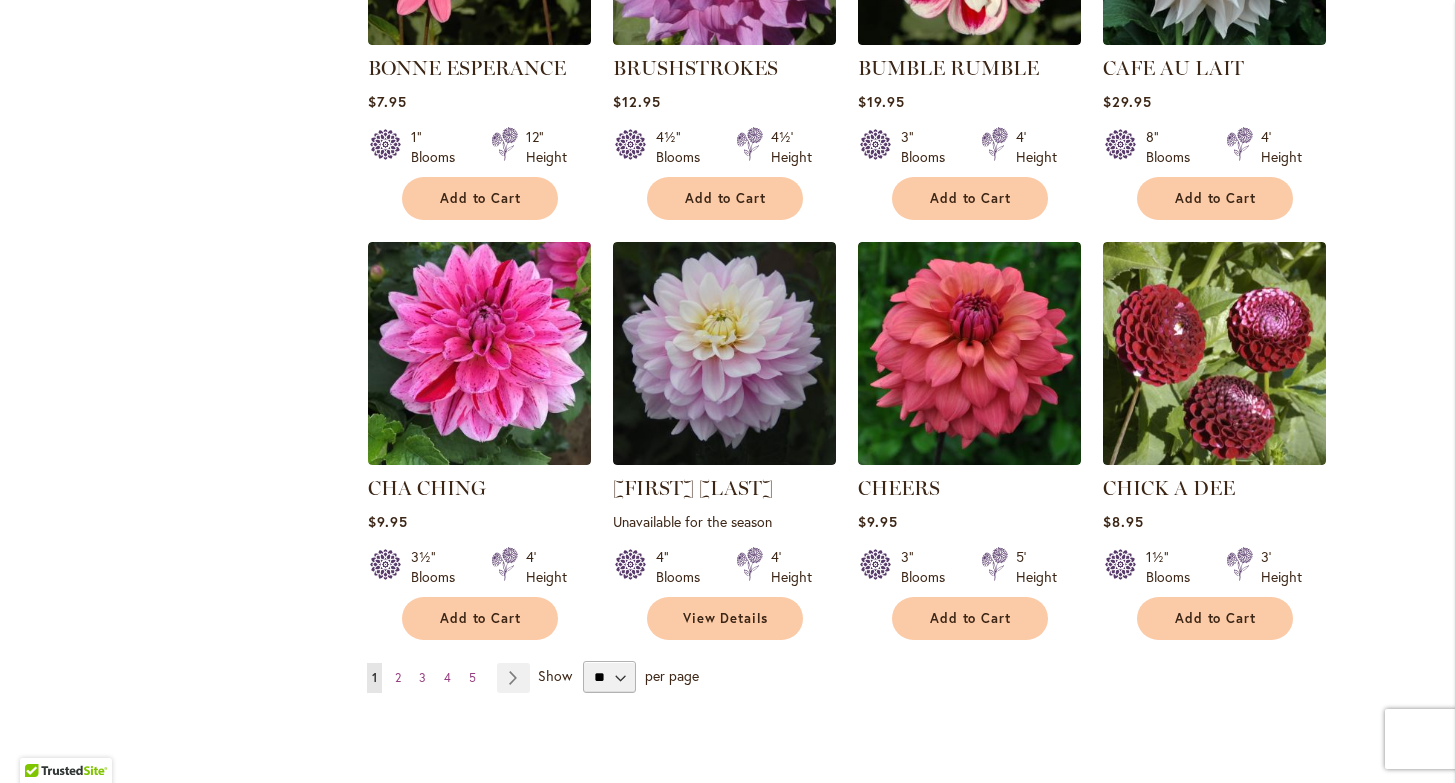 click on "**********" at bounding box center [860, -214] 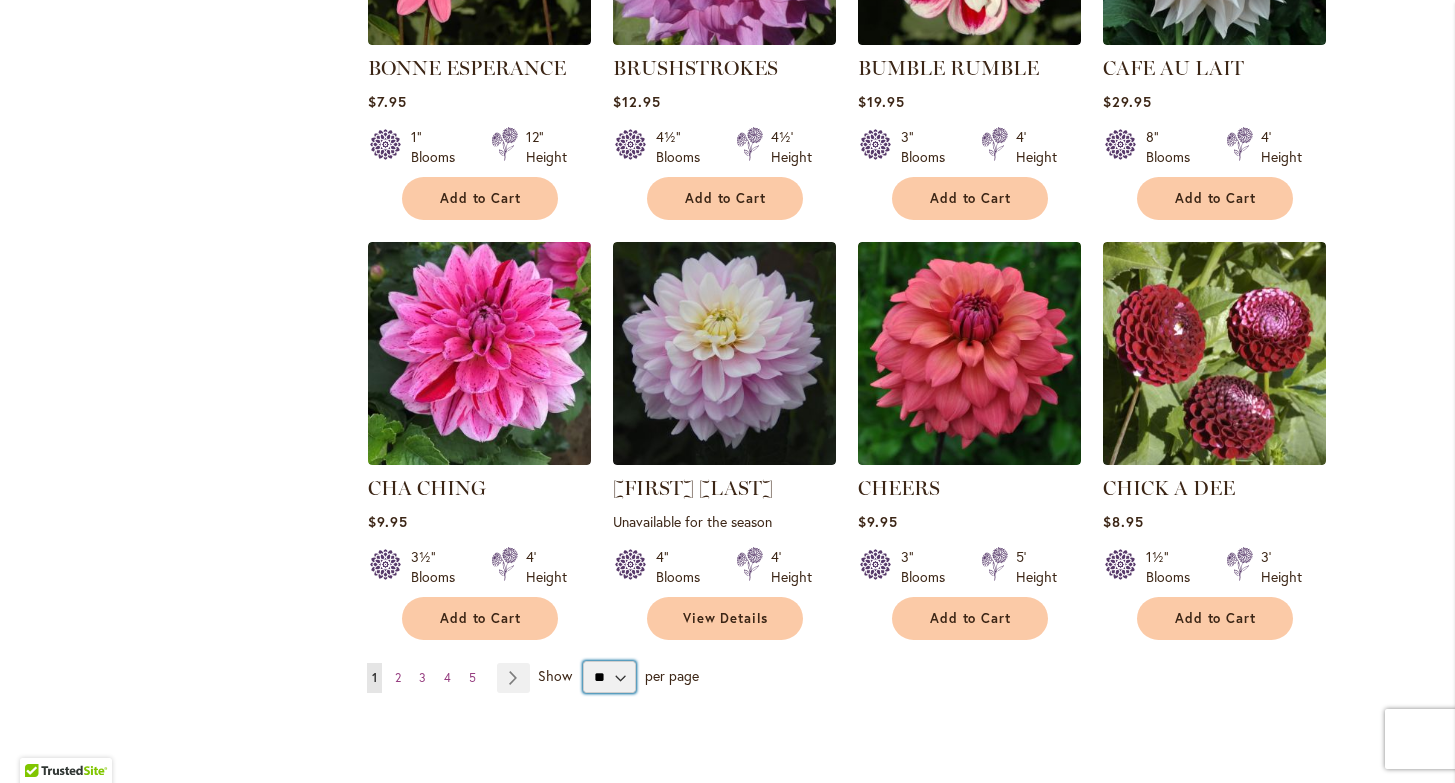 select on "**" 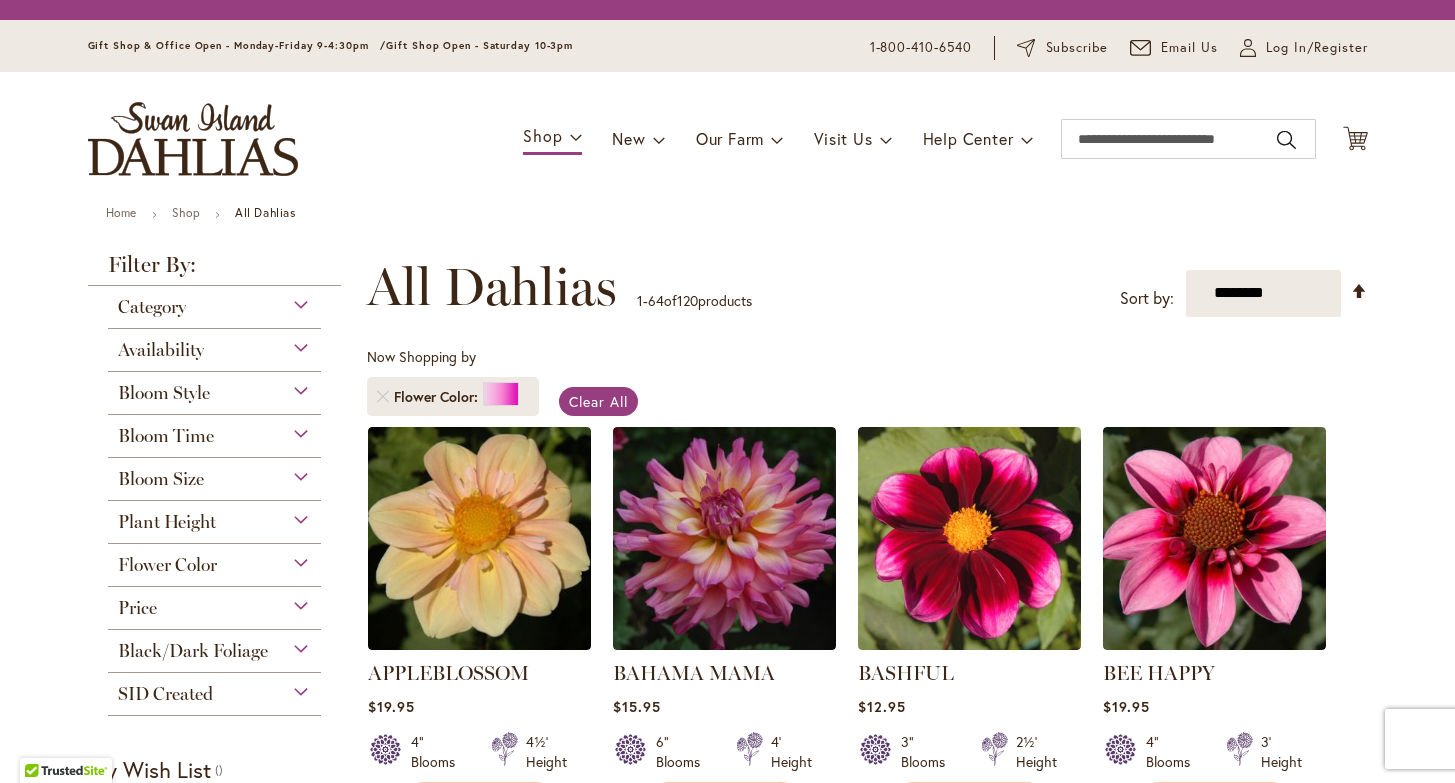 scroll, scrollTop: 0, scrollLeft: 0, axis: both 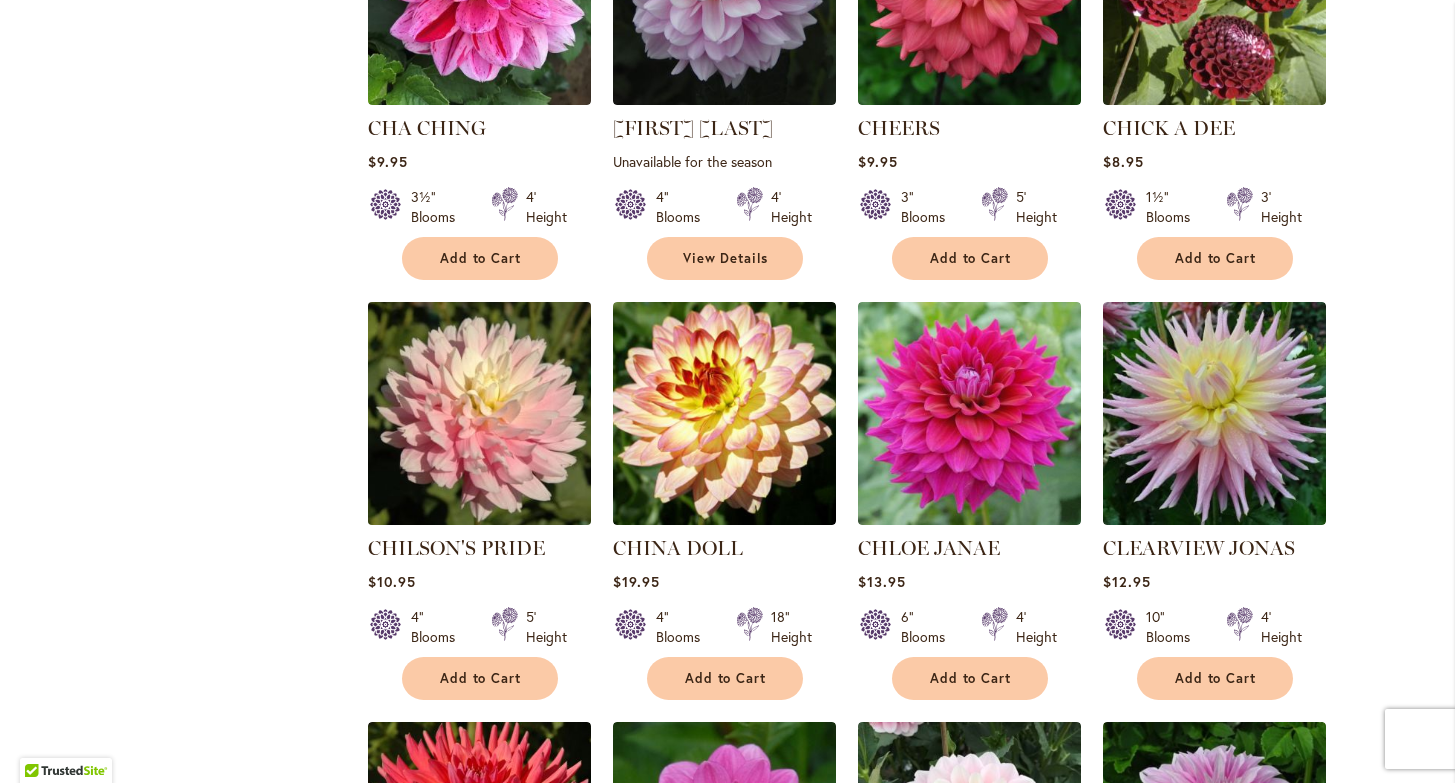 click at bounding box center [479, 413] 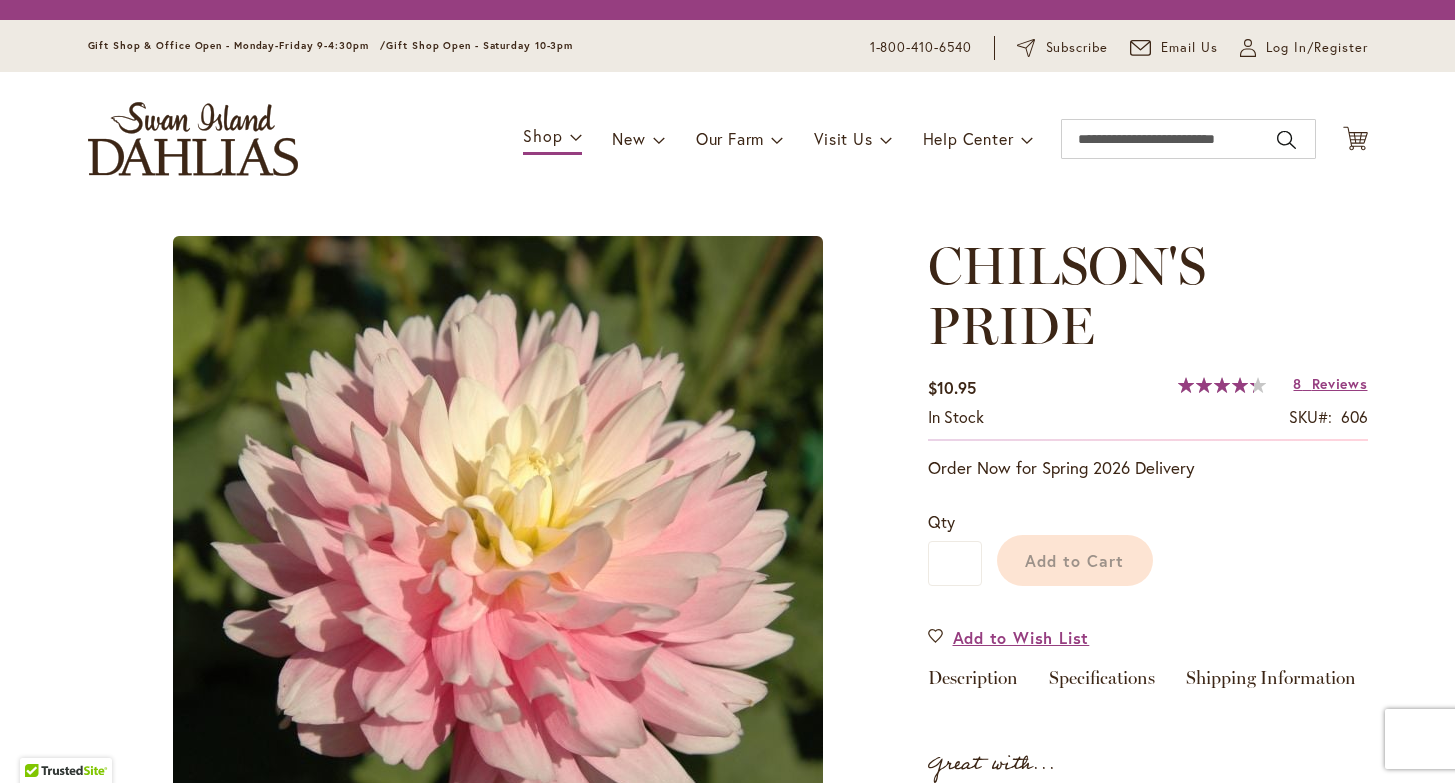 scroll, scrollTop: 0, scrollLeft: 0, axis: both 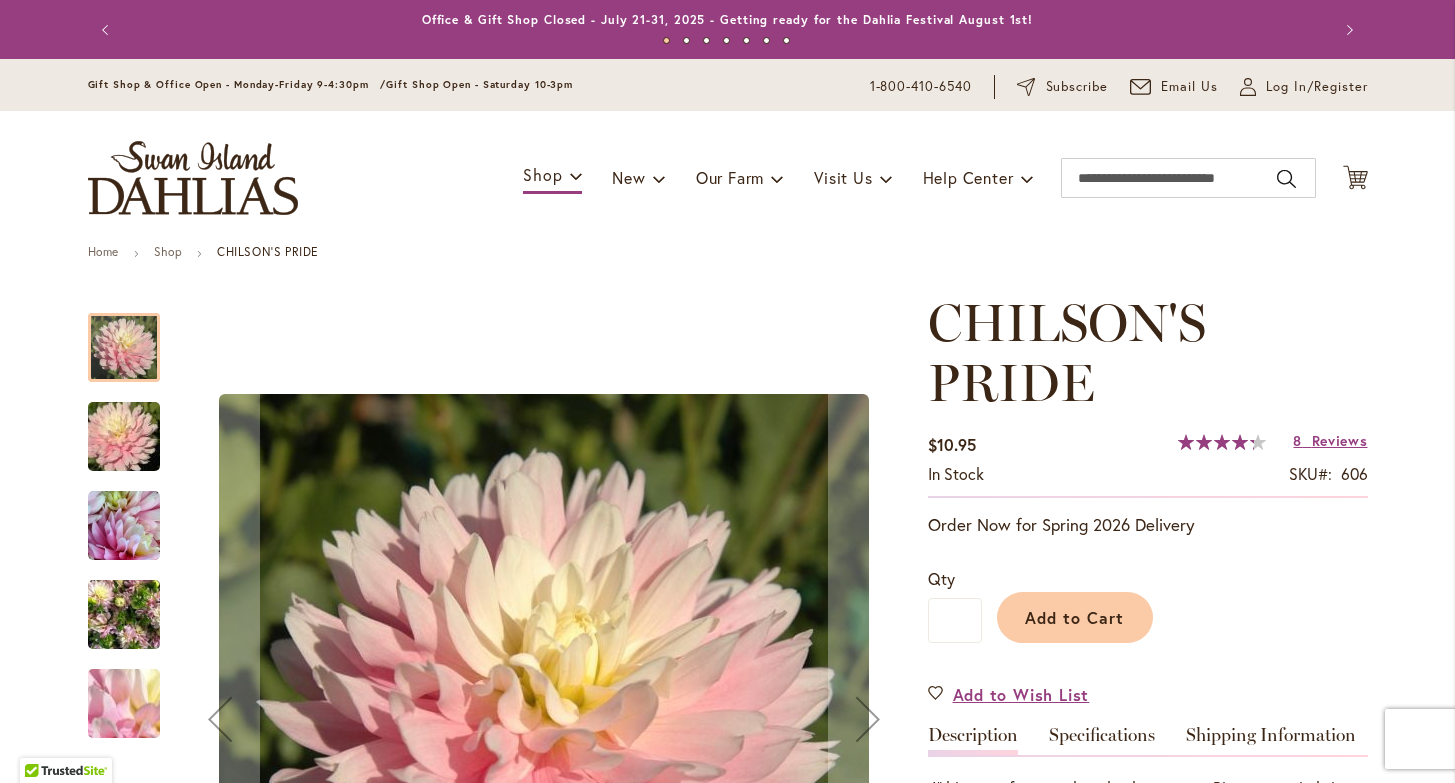 click at bounding box center (124, 615) 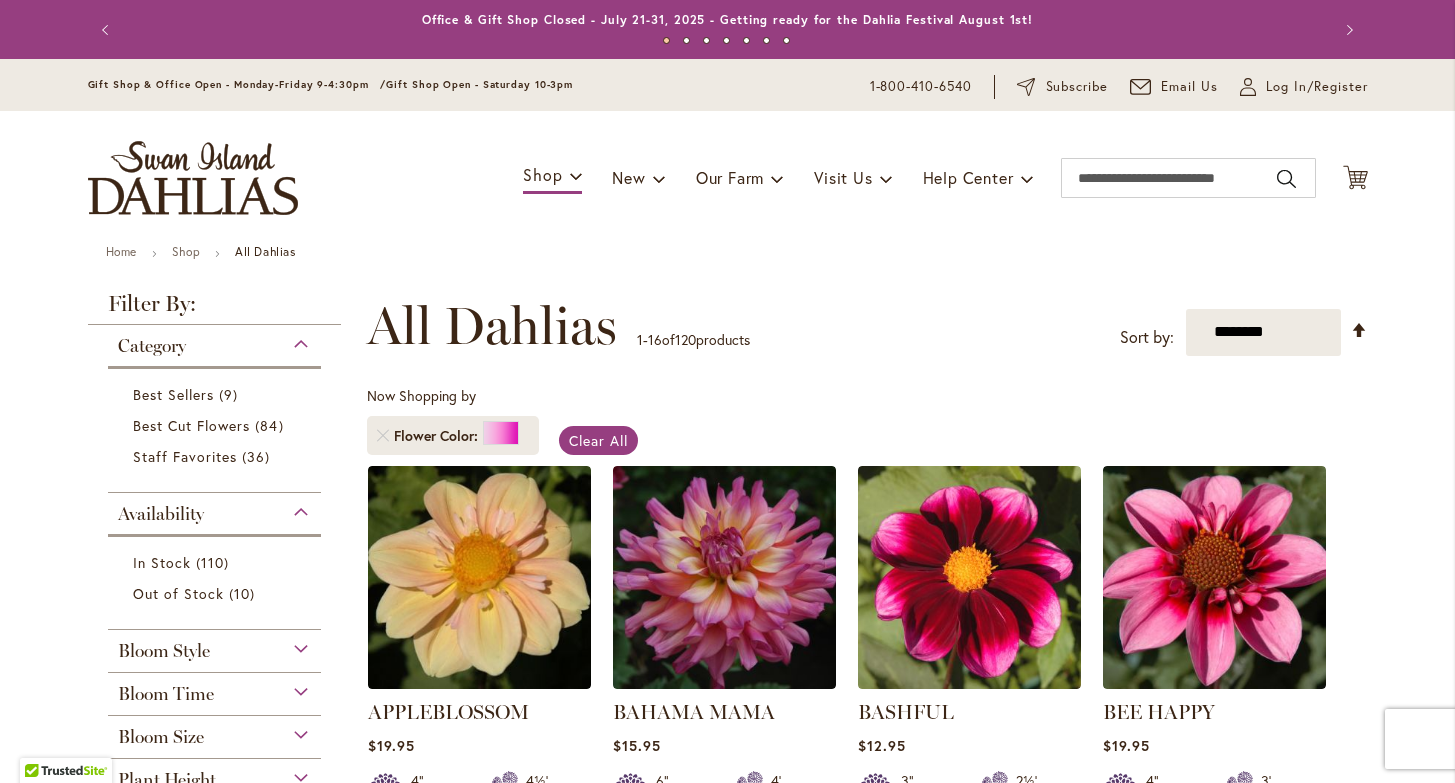 scroll, scrollTop: 0, scrollLeft: 0, axis: both 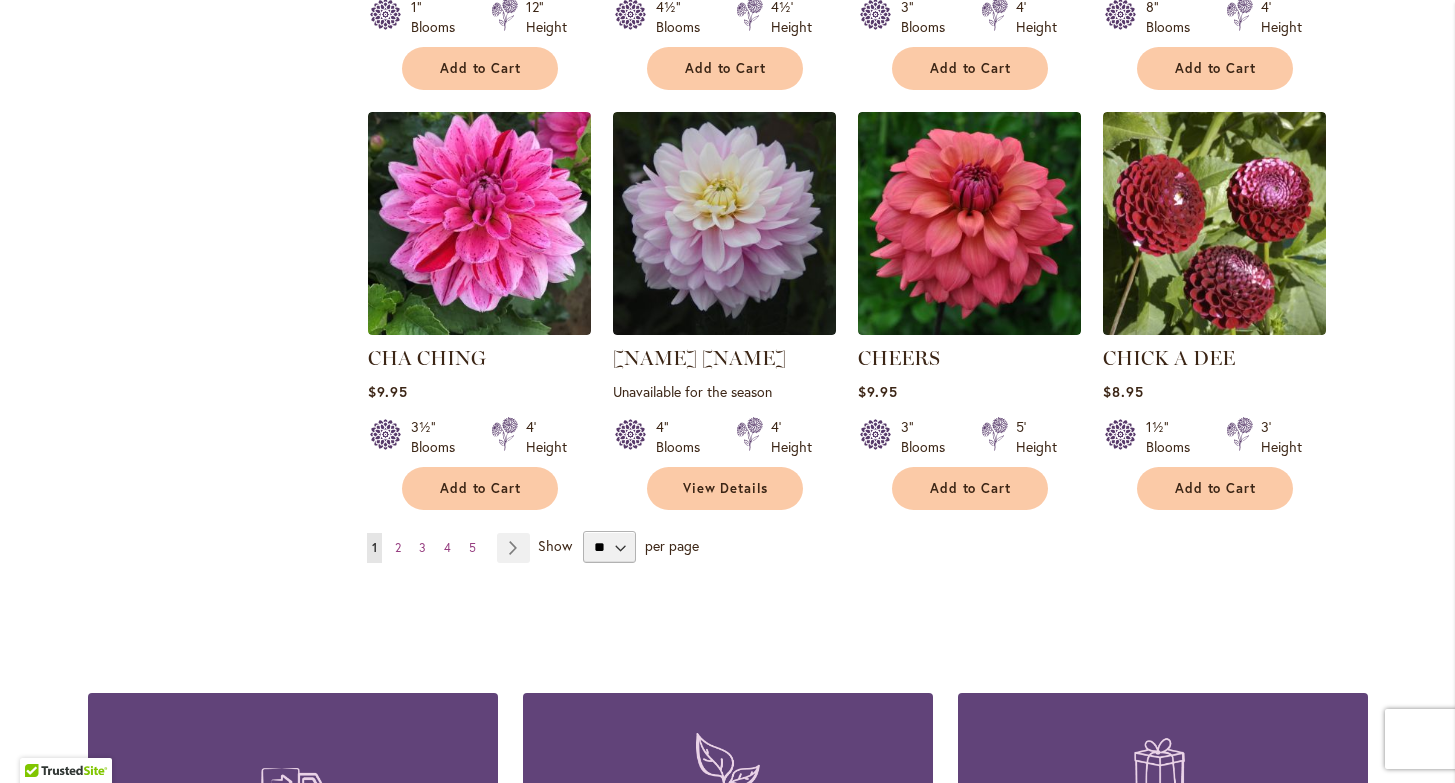 click on "**********" at bounding box center (867, -378) 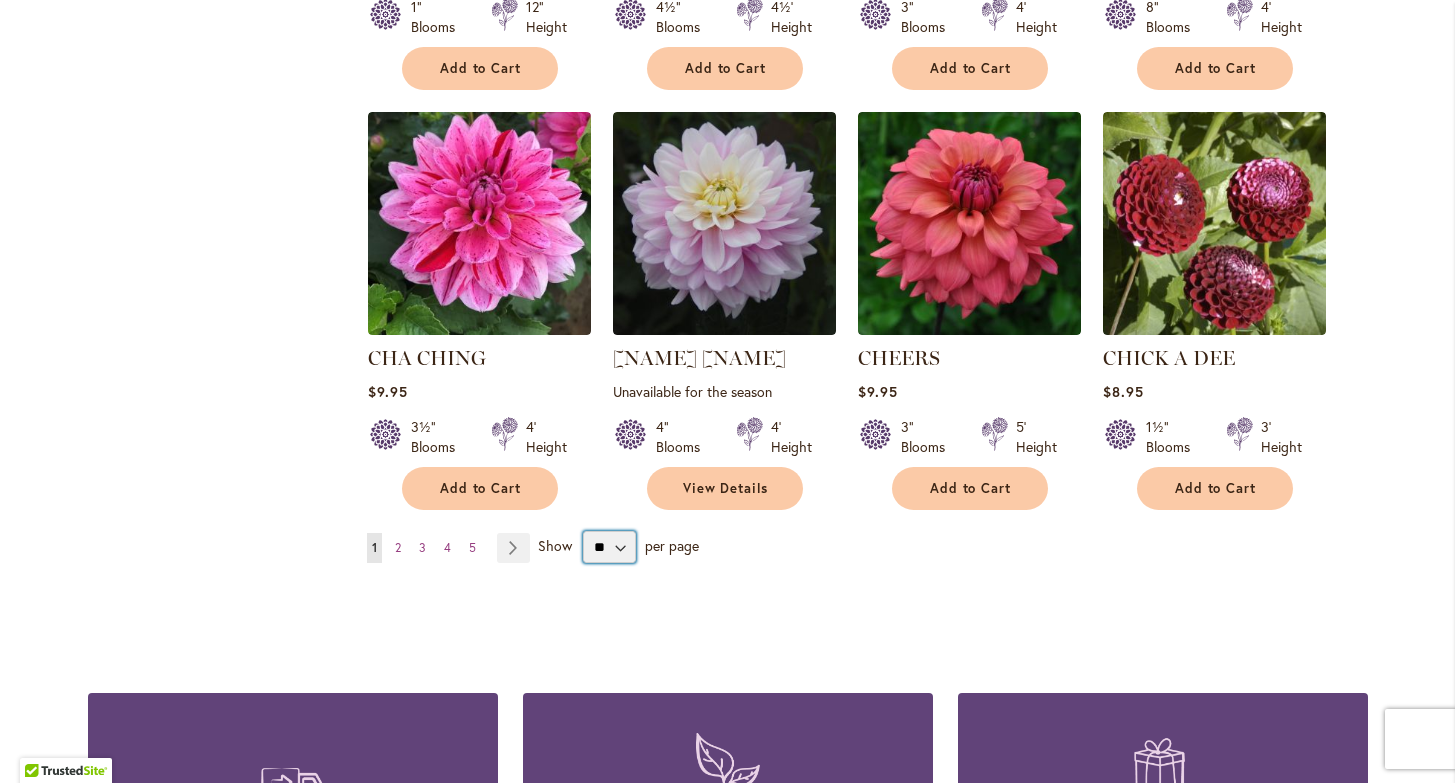 select on "**" 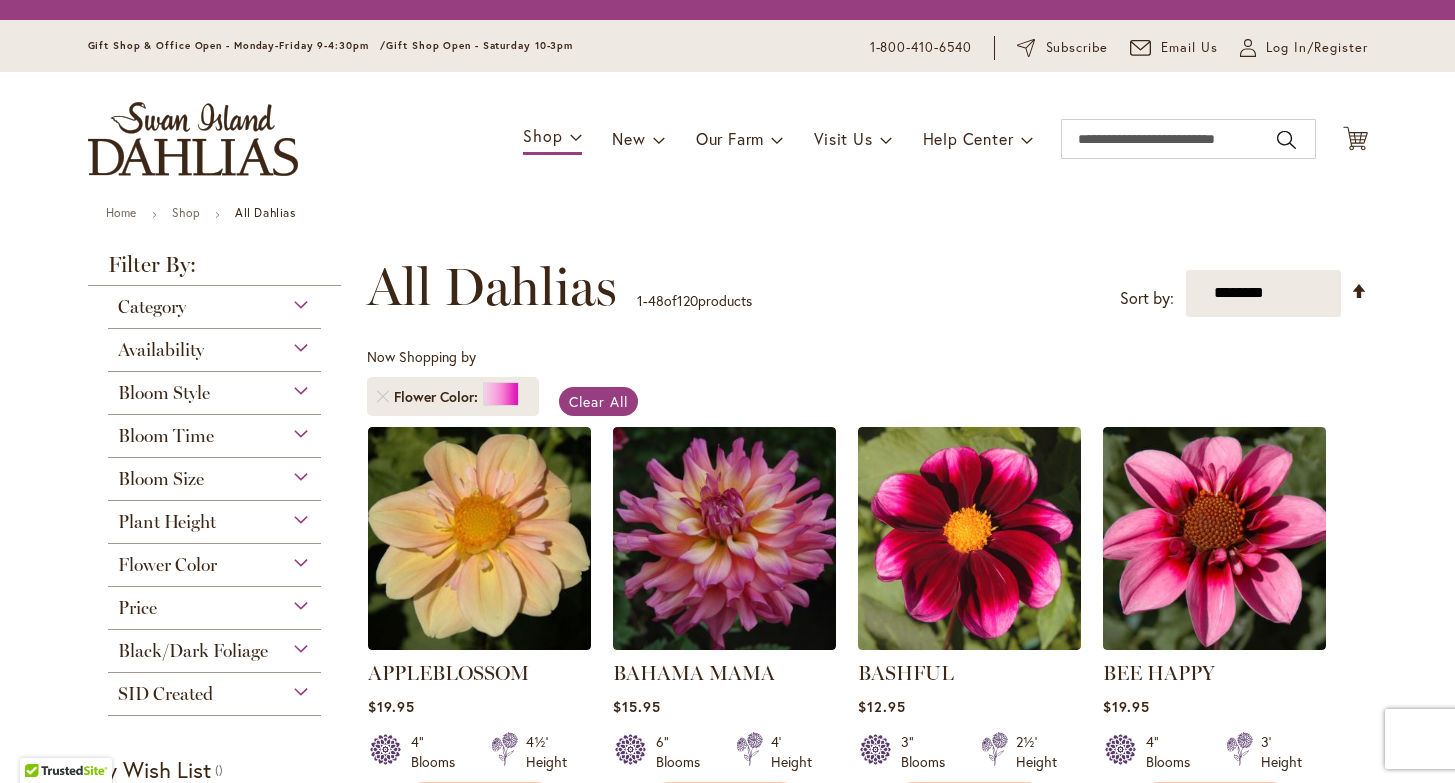 scroll, scrollTop: 0, scrollLeft: 0, axis: both 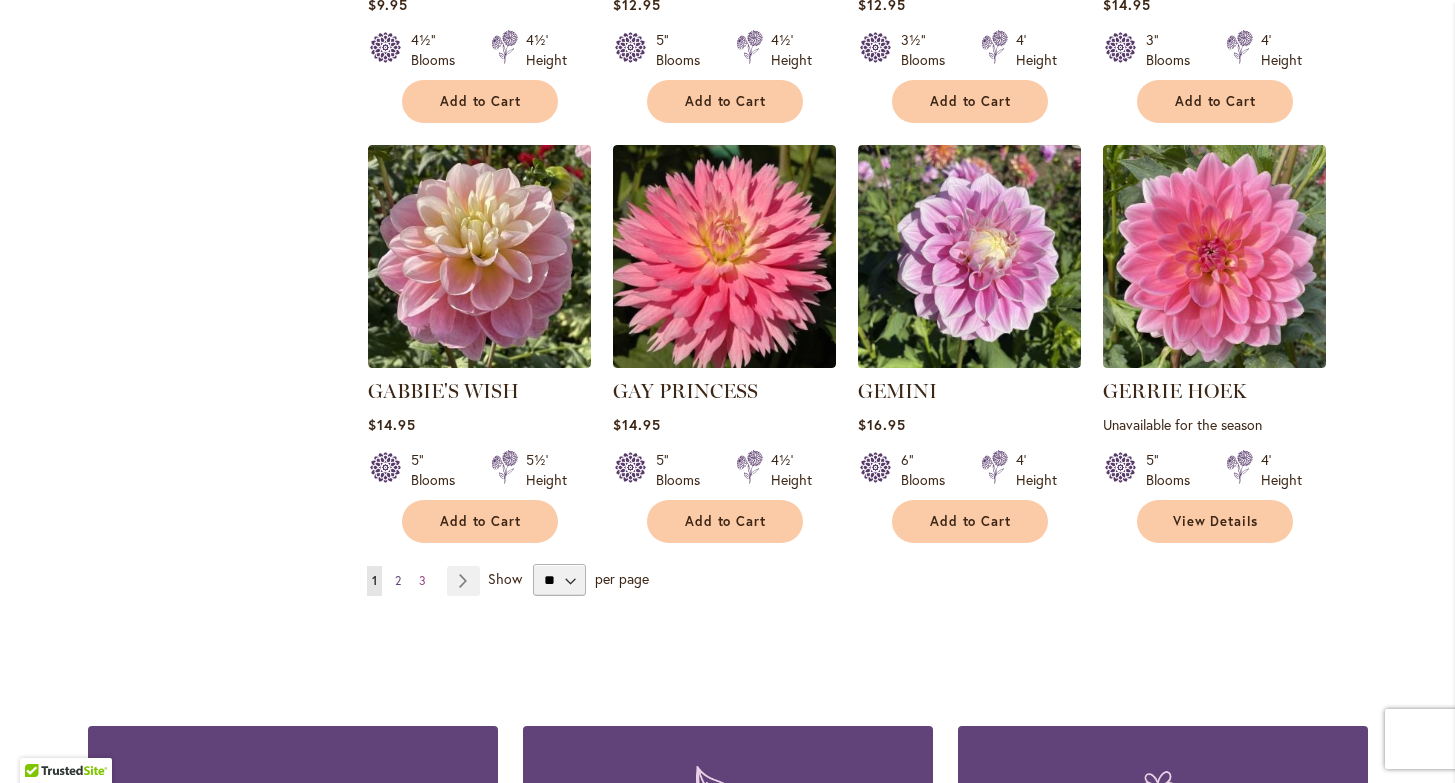 click on "2" at bounding box center [398, 580] 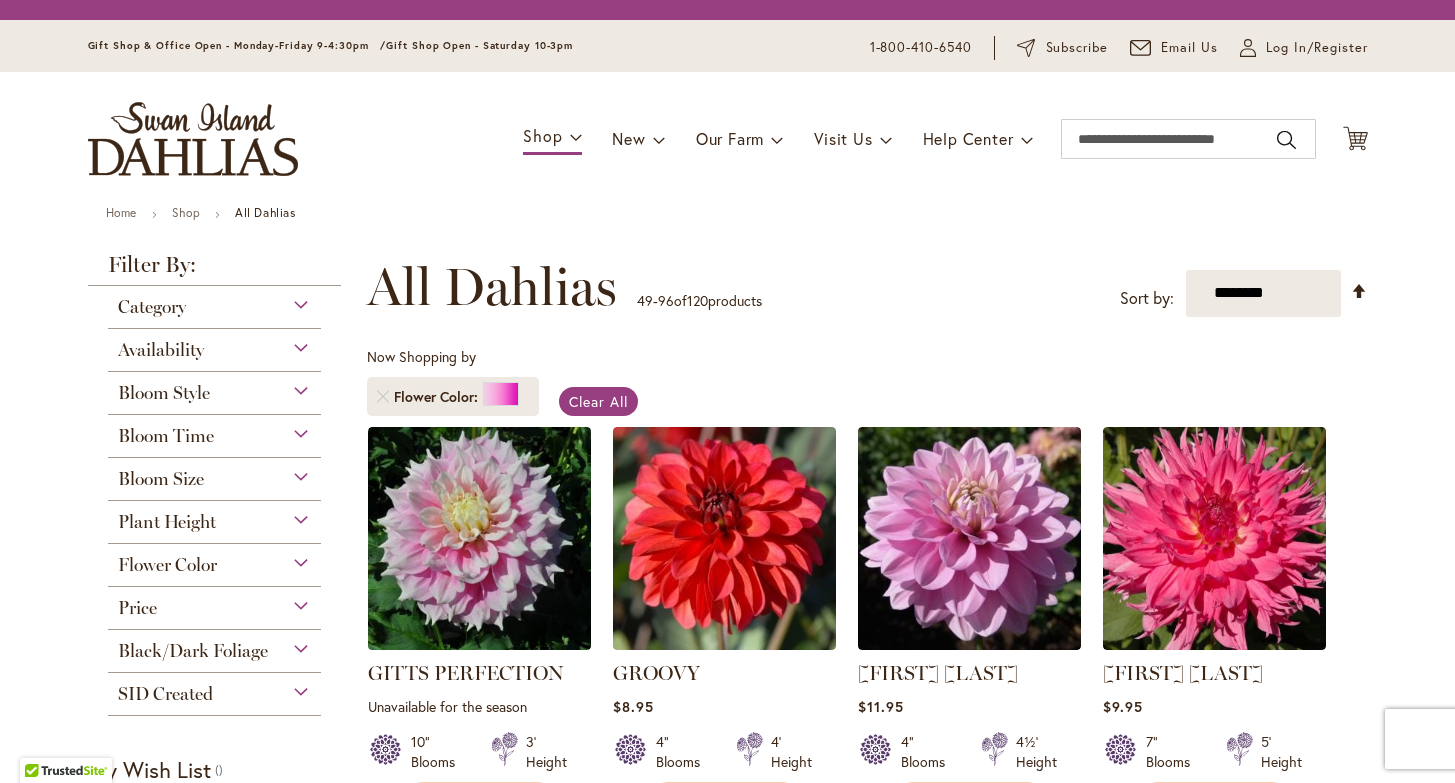 scroll, scrollTop: 0, scrollLeft: 0, axis: both 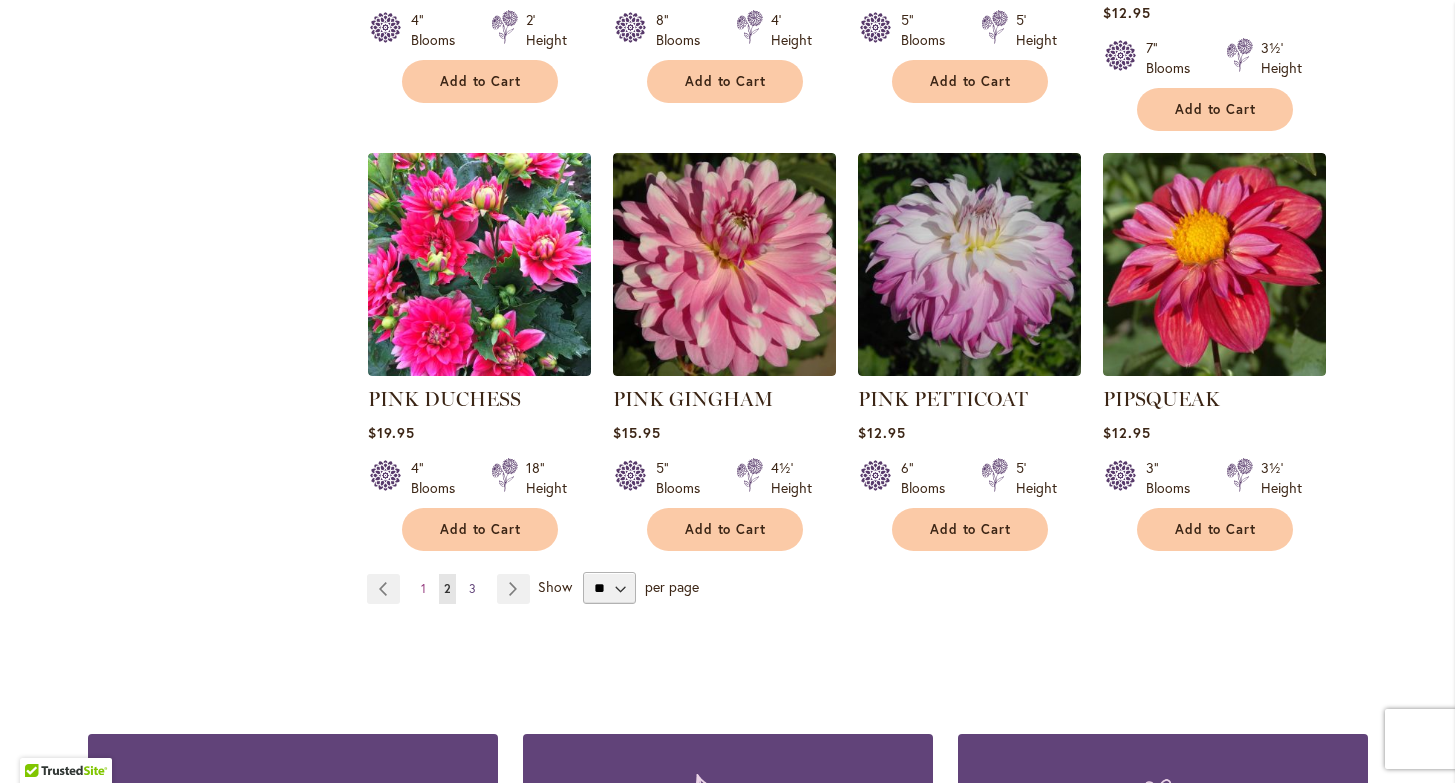 click on "Page
3" at bounding box center (472, 589) 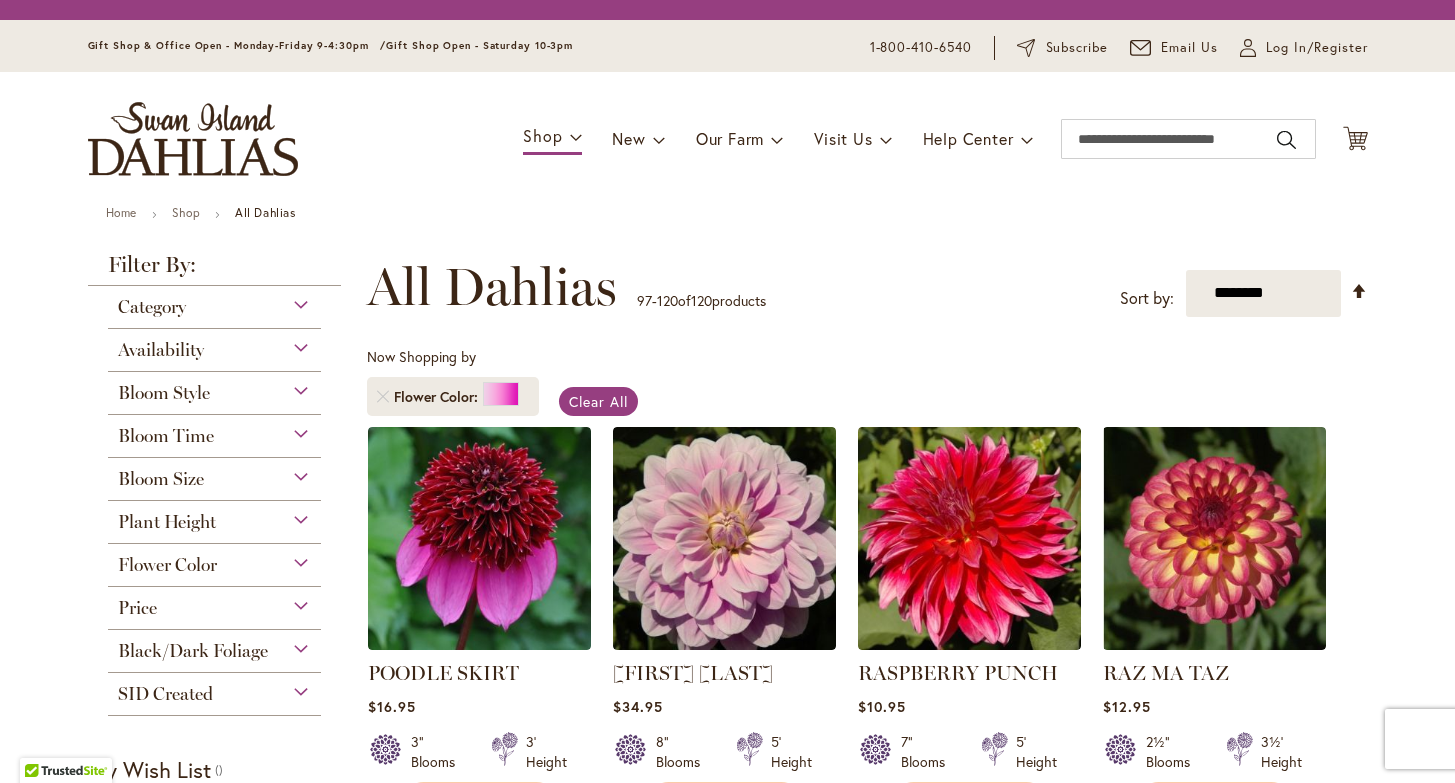 scroll, scrollTop: 0, scrollLeft: 0, axis: both 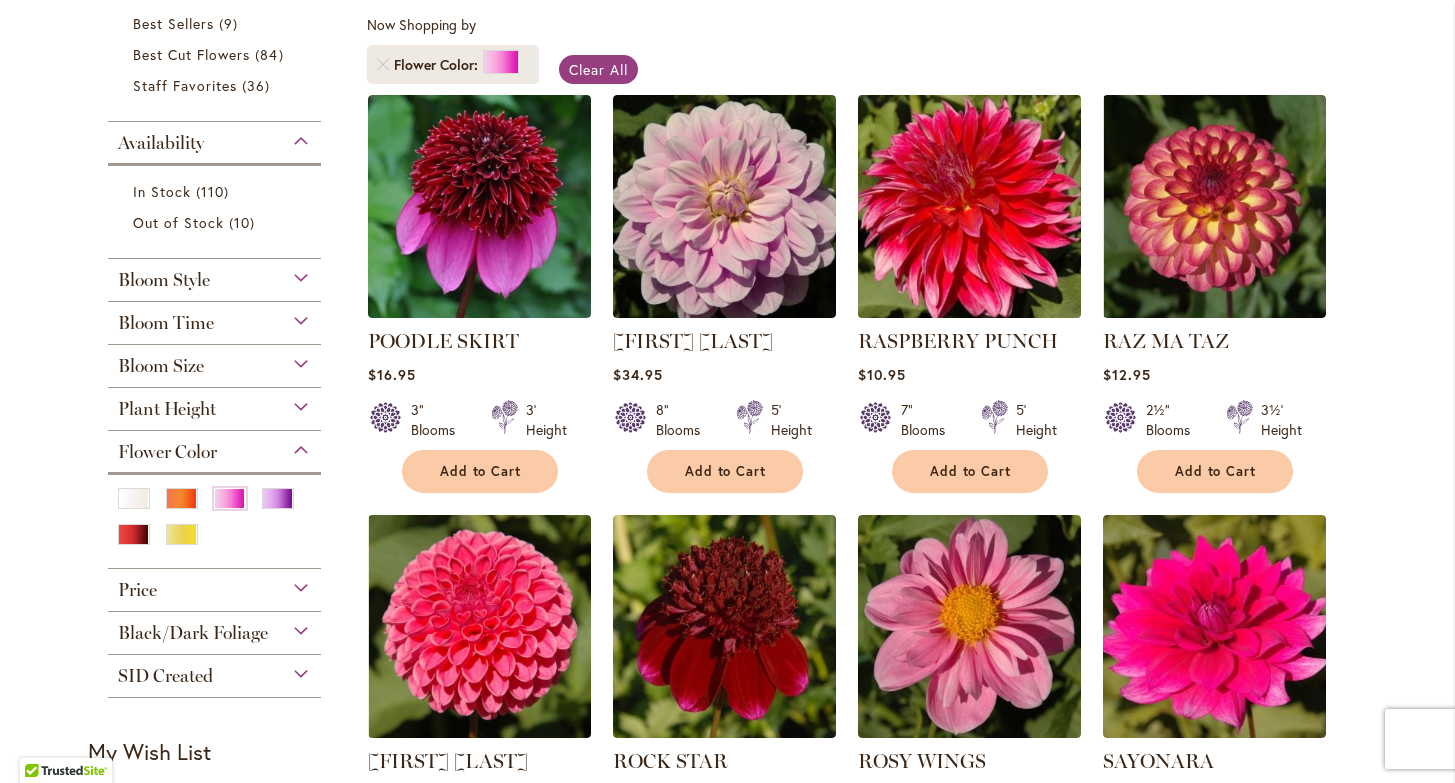 click at bounding box center [969, 206] 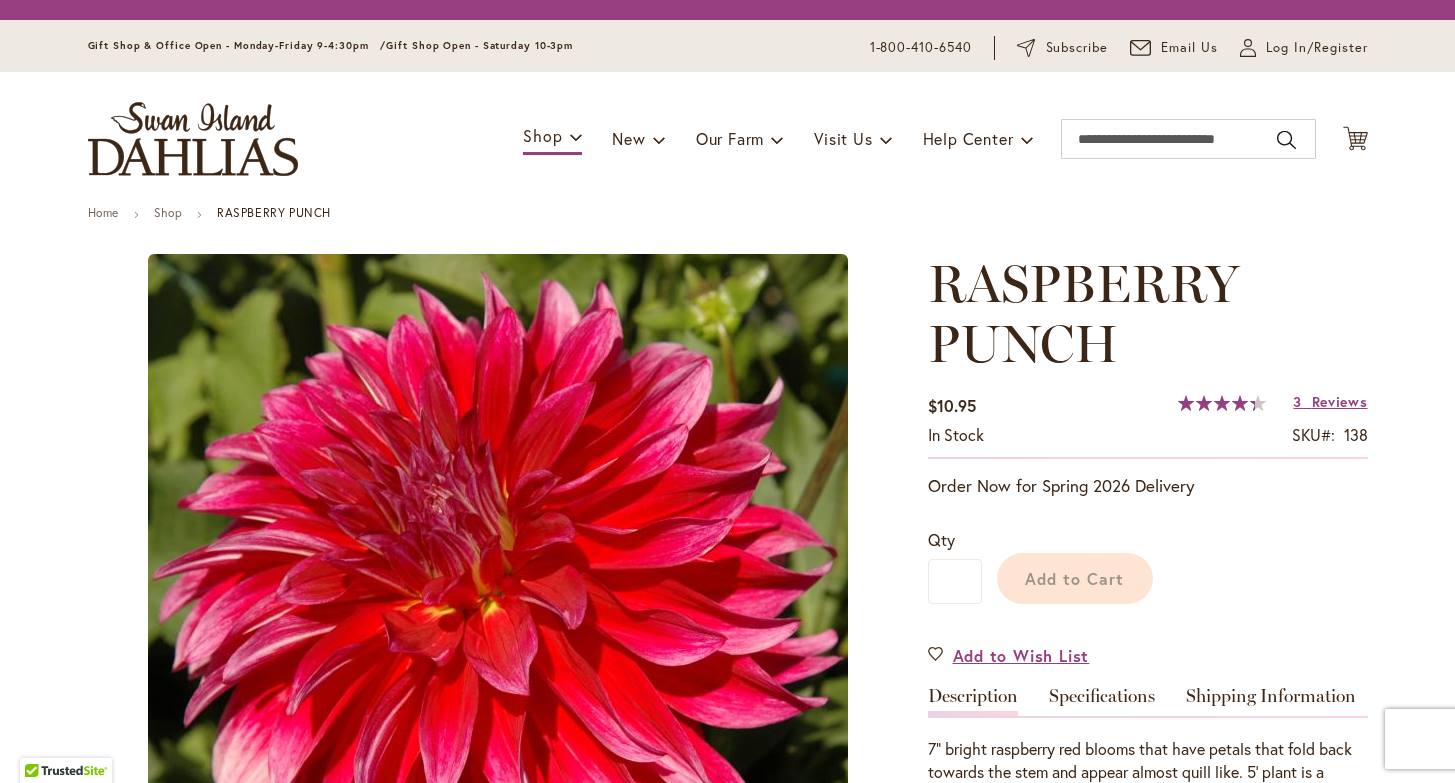 scroll, scrollTop: 0, scrollLeft: 0, axis: both 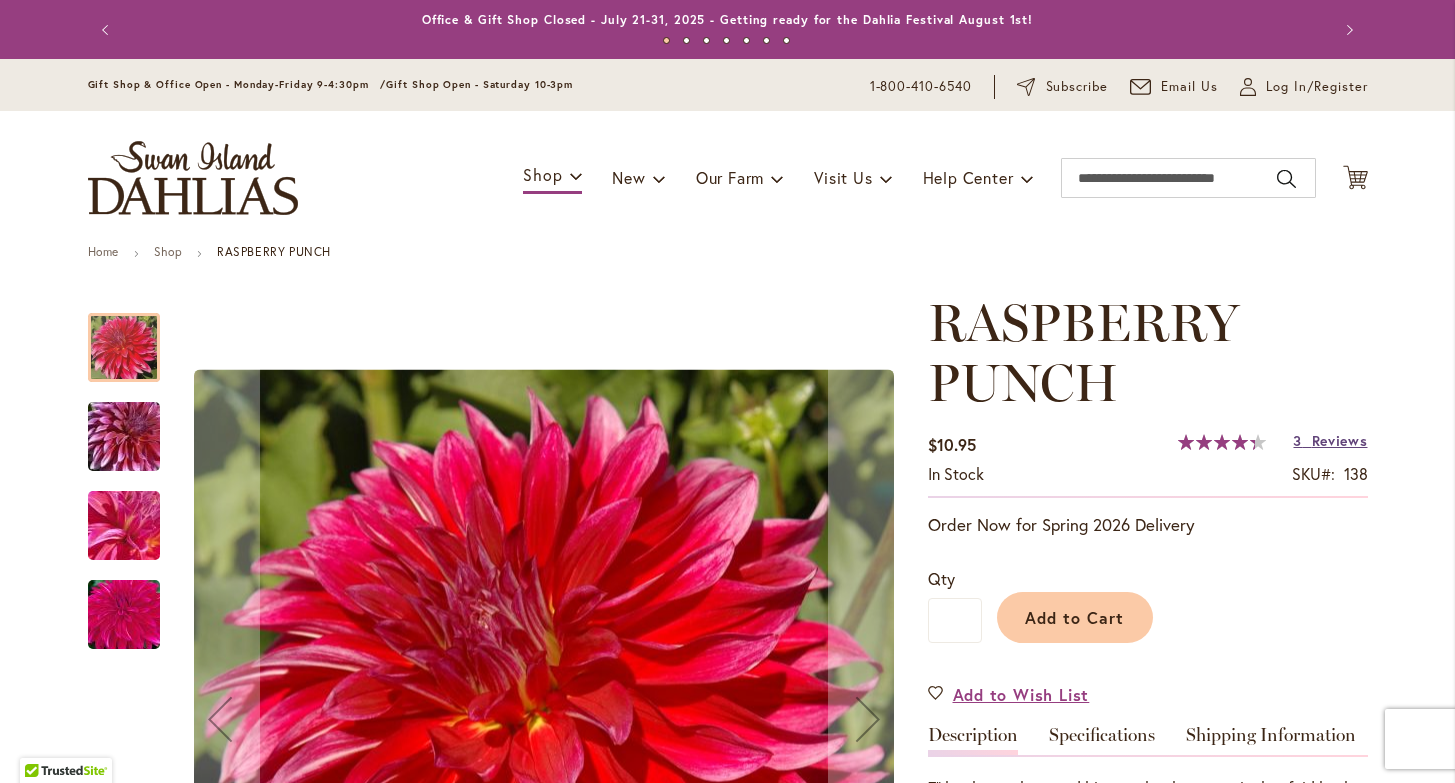 click on "Reviews" at bounding box center (1340, 440) 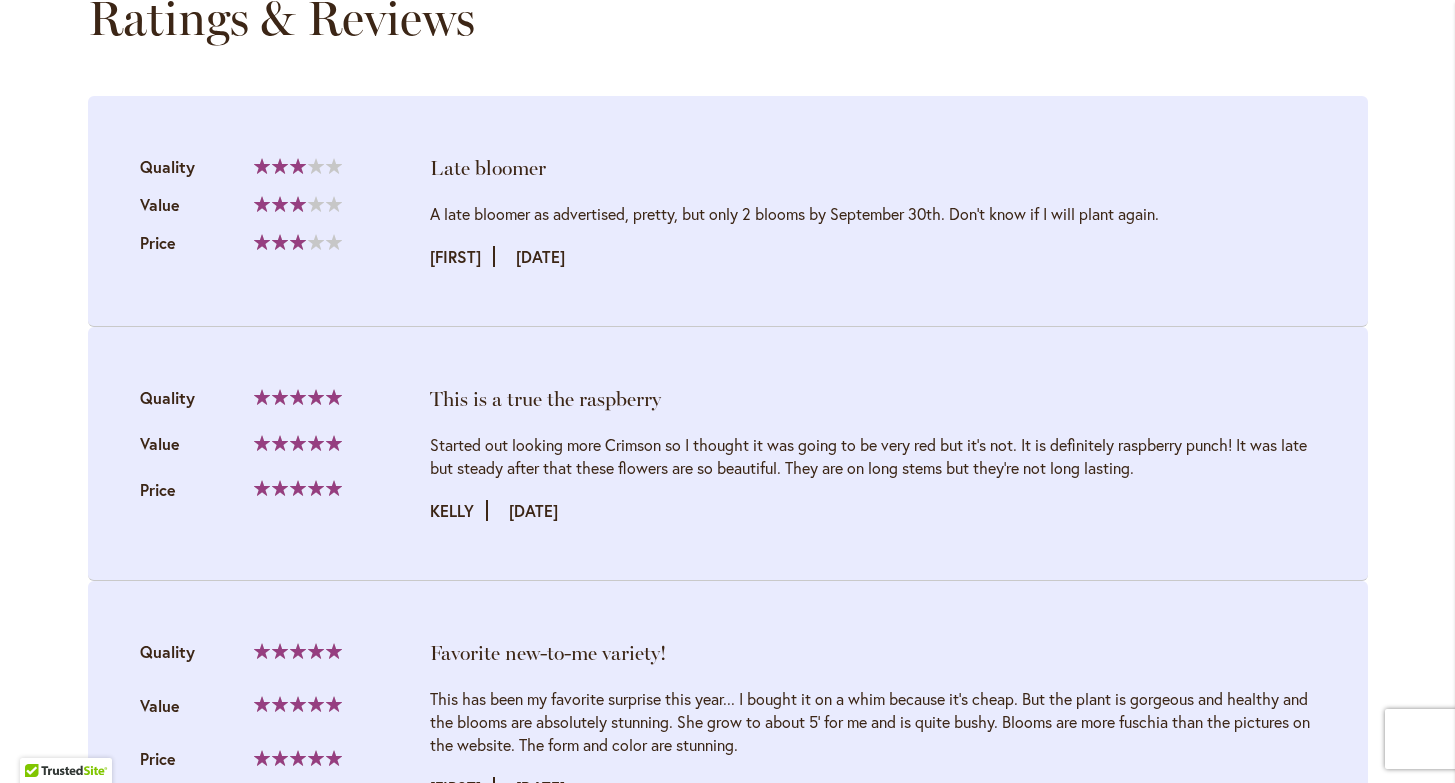 scroll, scrollTop: 2123, scrollLeft: 0, axis: vertical 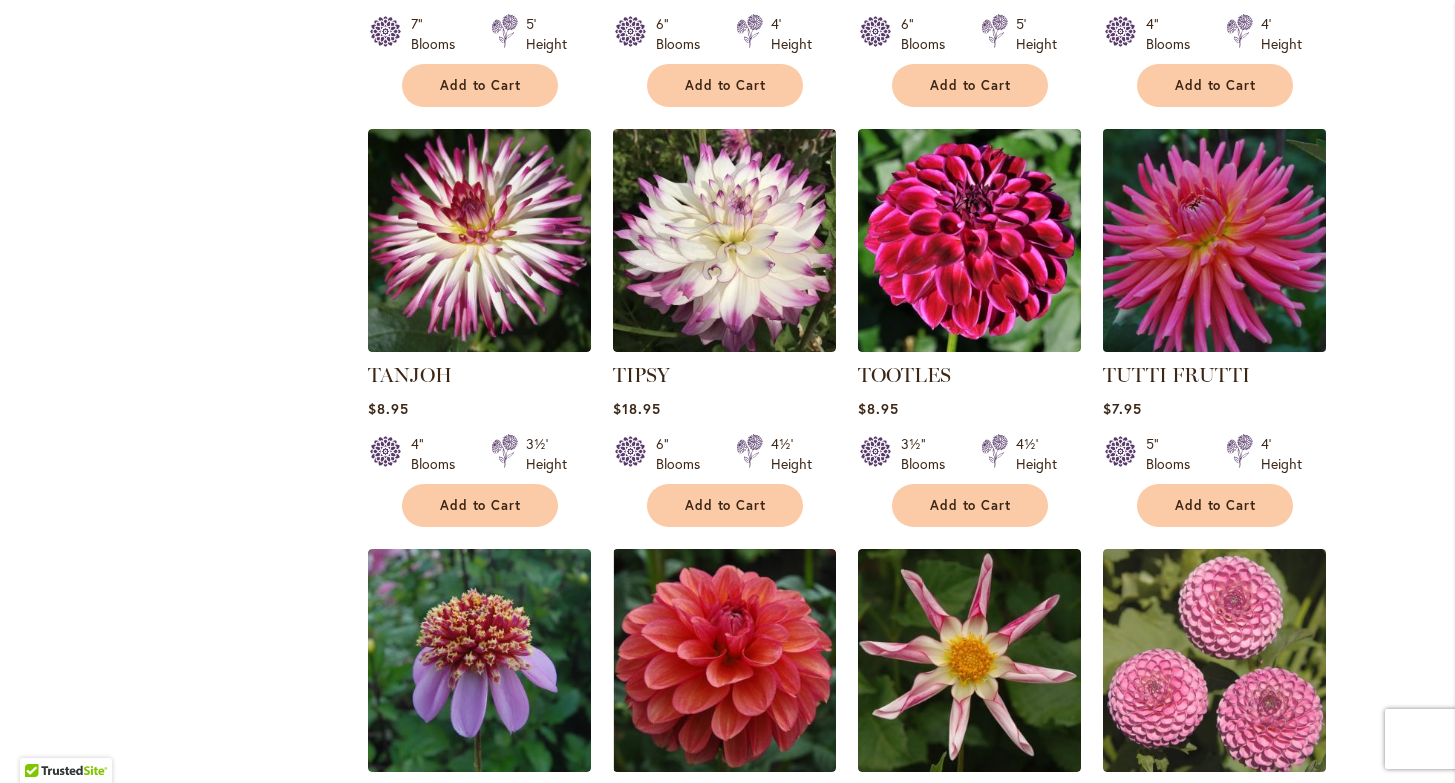 click at bounding box center (1214, 240) 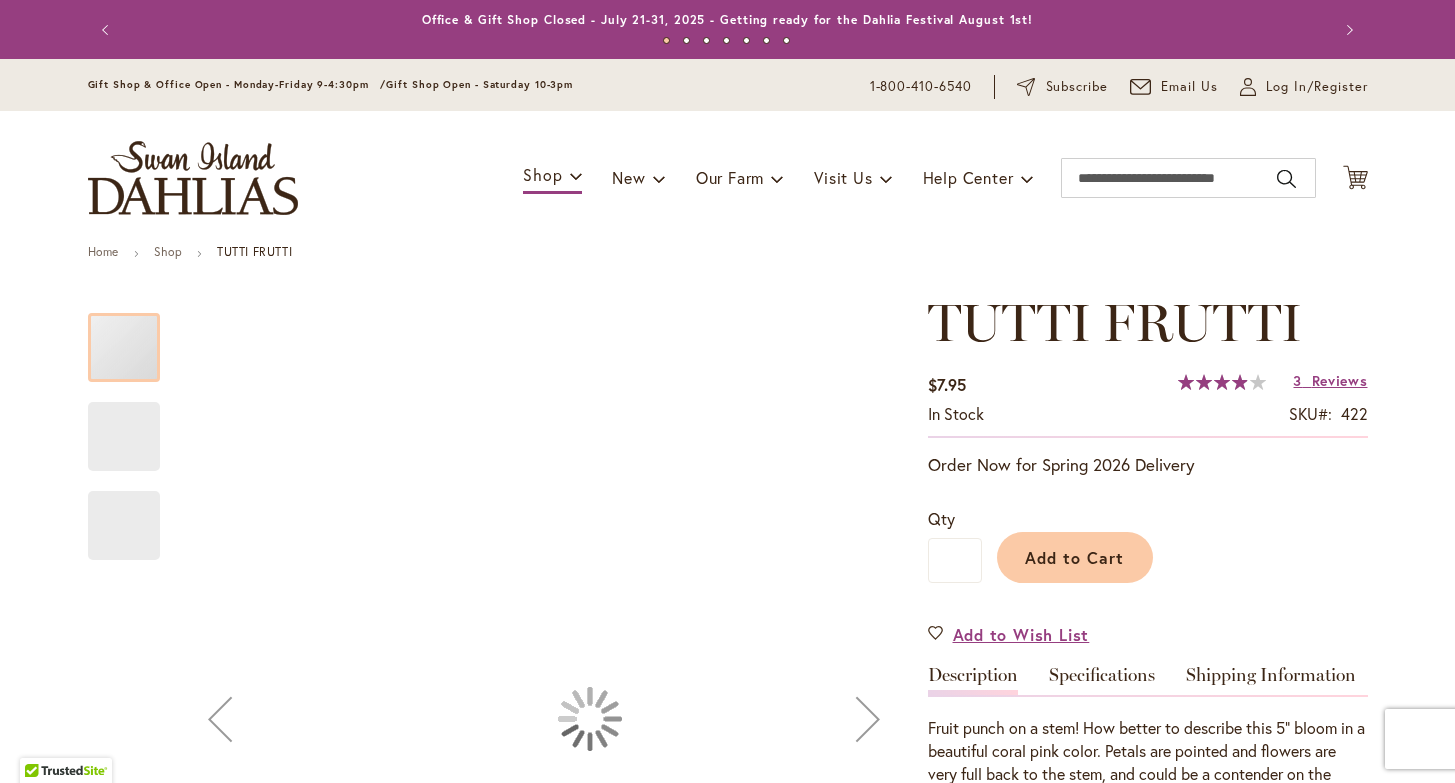 scroll, scrollTop: 0, scrollLeft: 0, axis: both 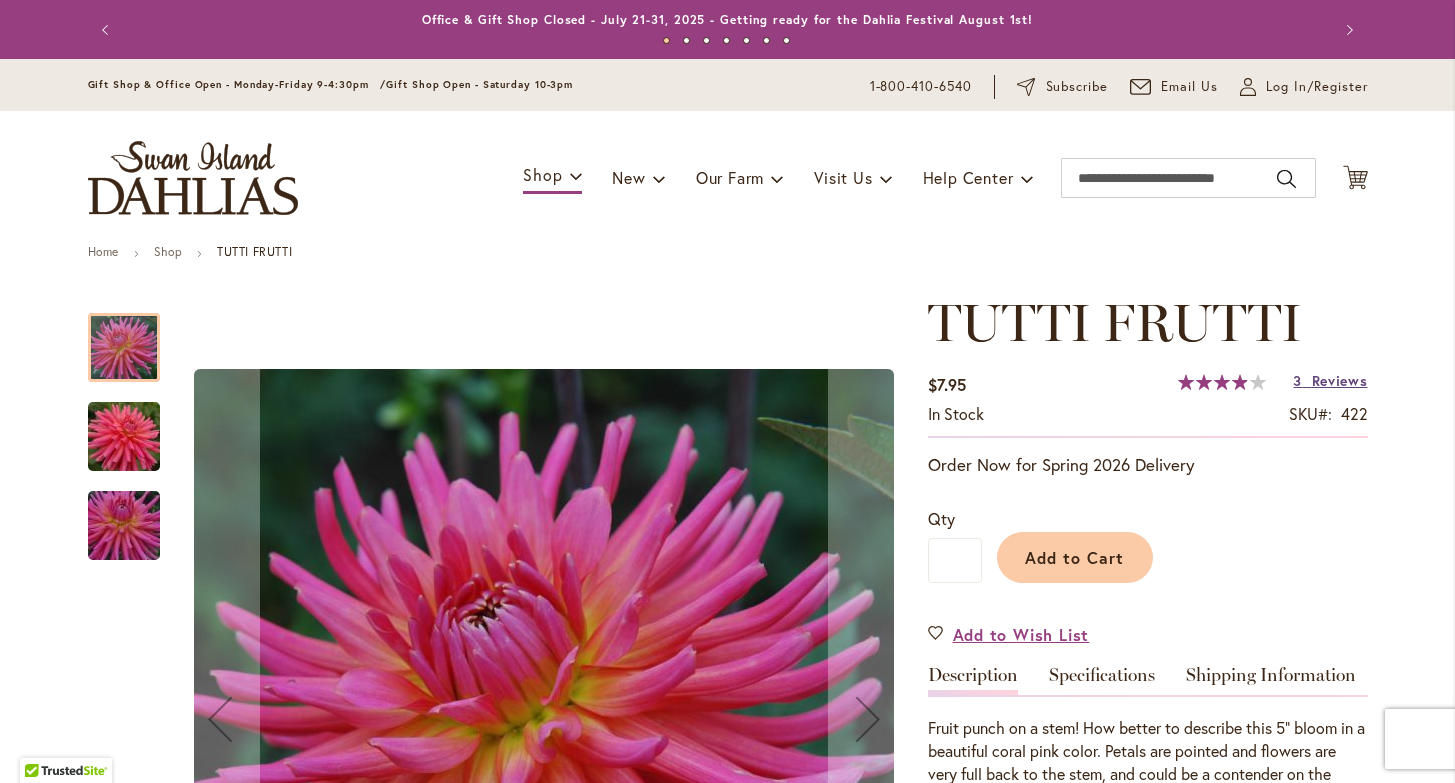 click on "Reviews" at bounding box center (1340, 380) 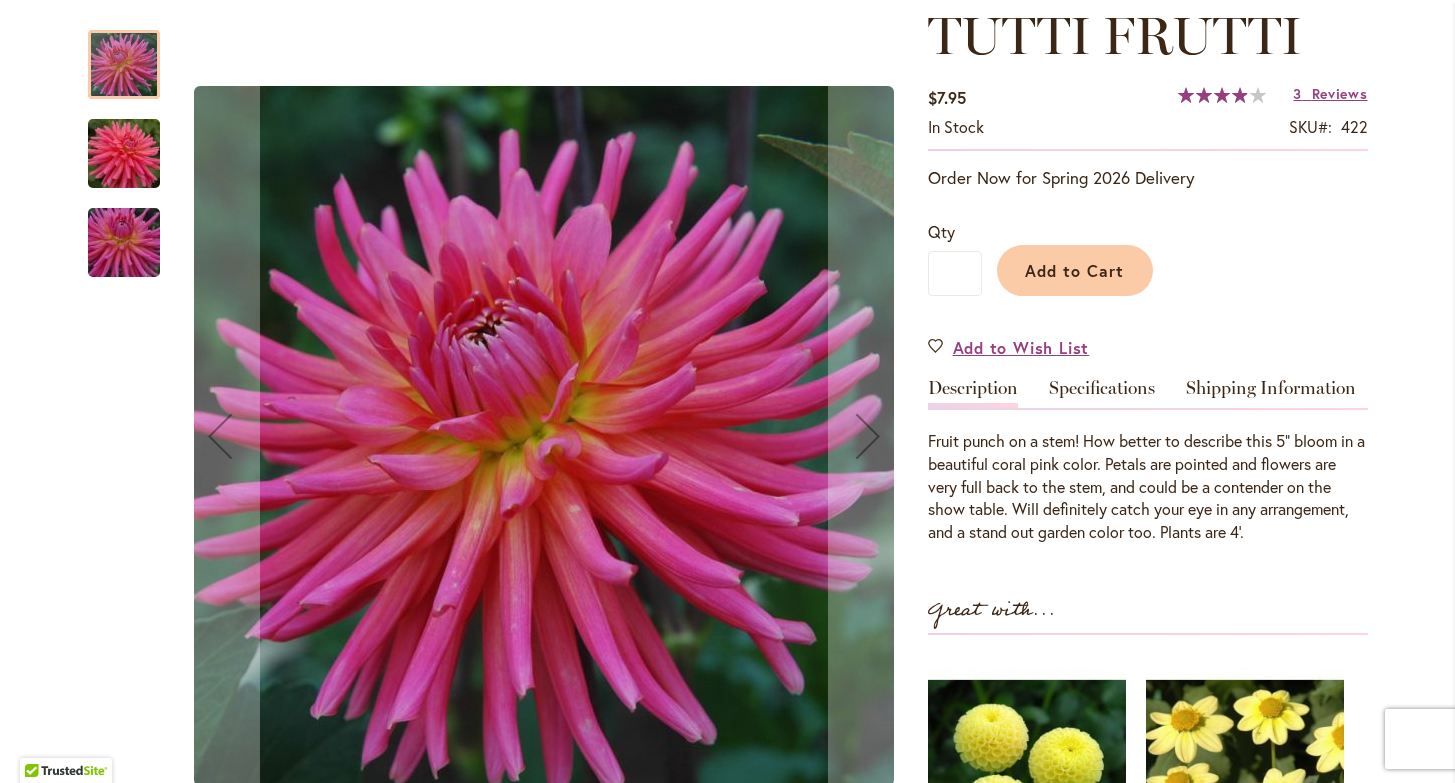 scroll, scrollTop: 282, scrollLeft: 0, axis: vertical 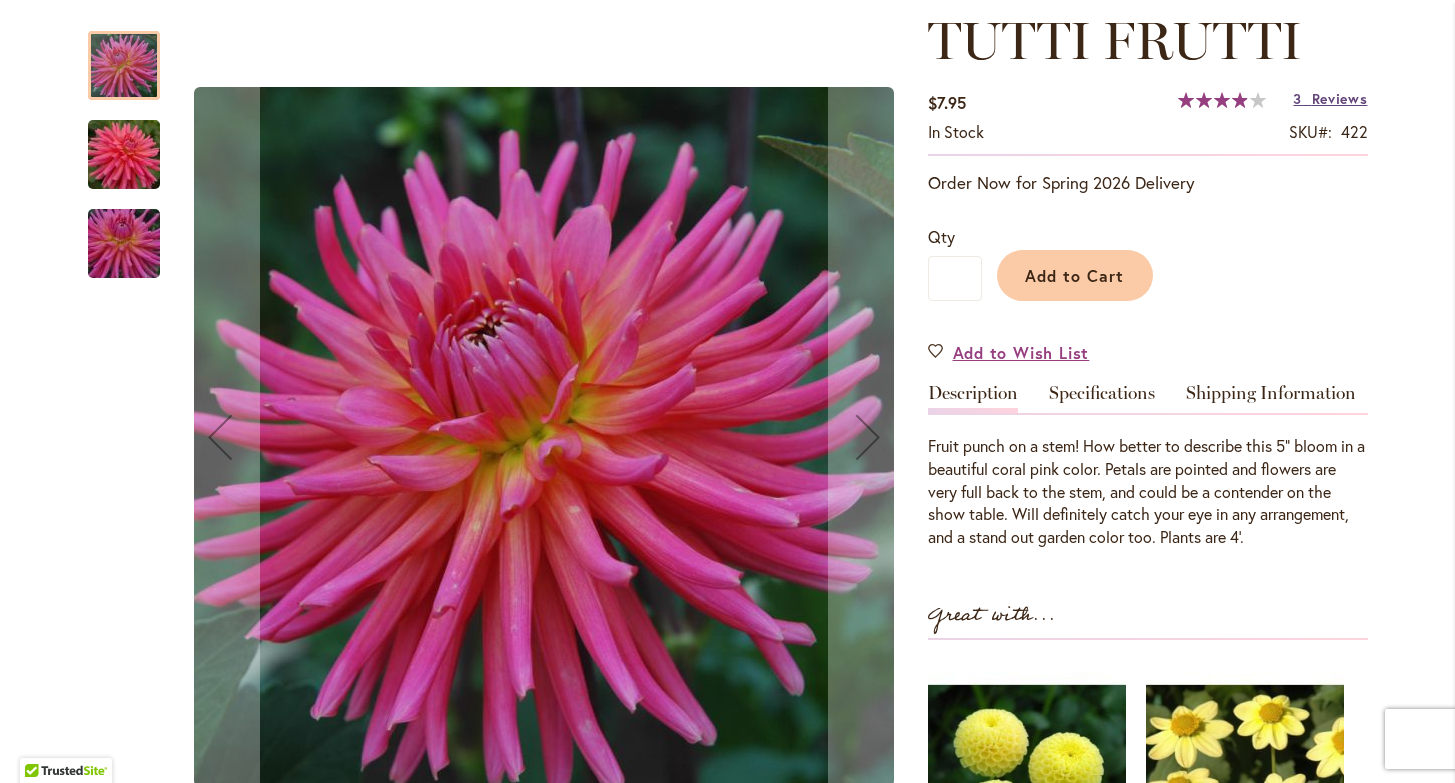 click on "Reviews" at bounding box center [1340, 98] 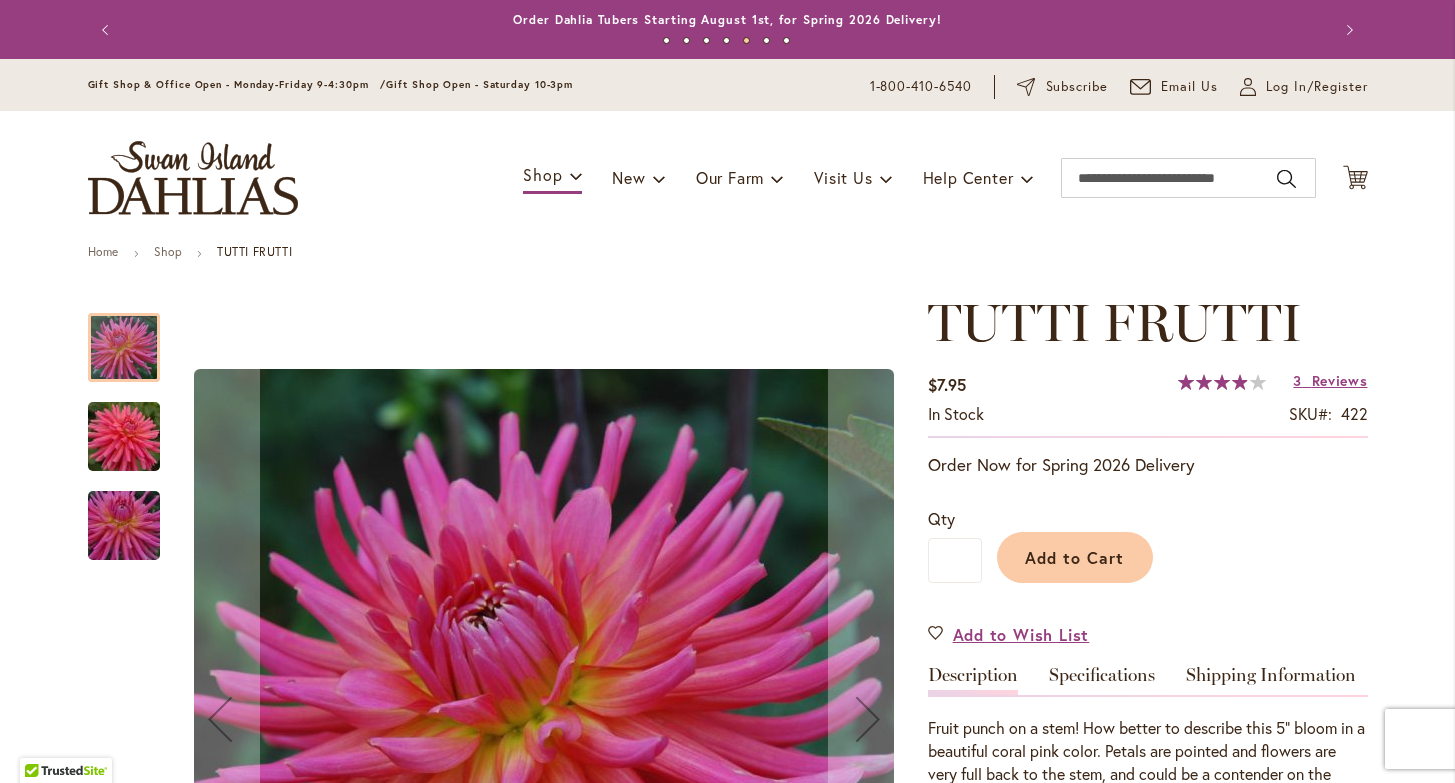 scroll, scrollTop: 0, scrollLeft: 0, axis: both 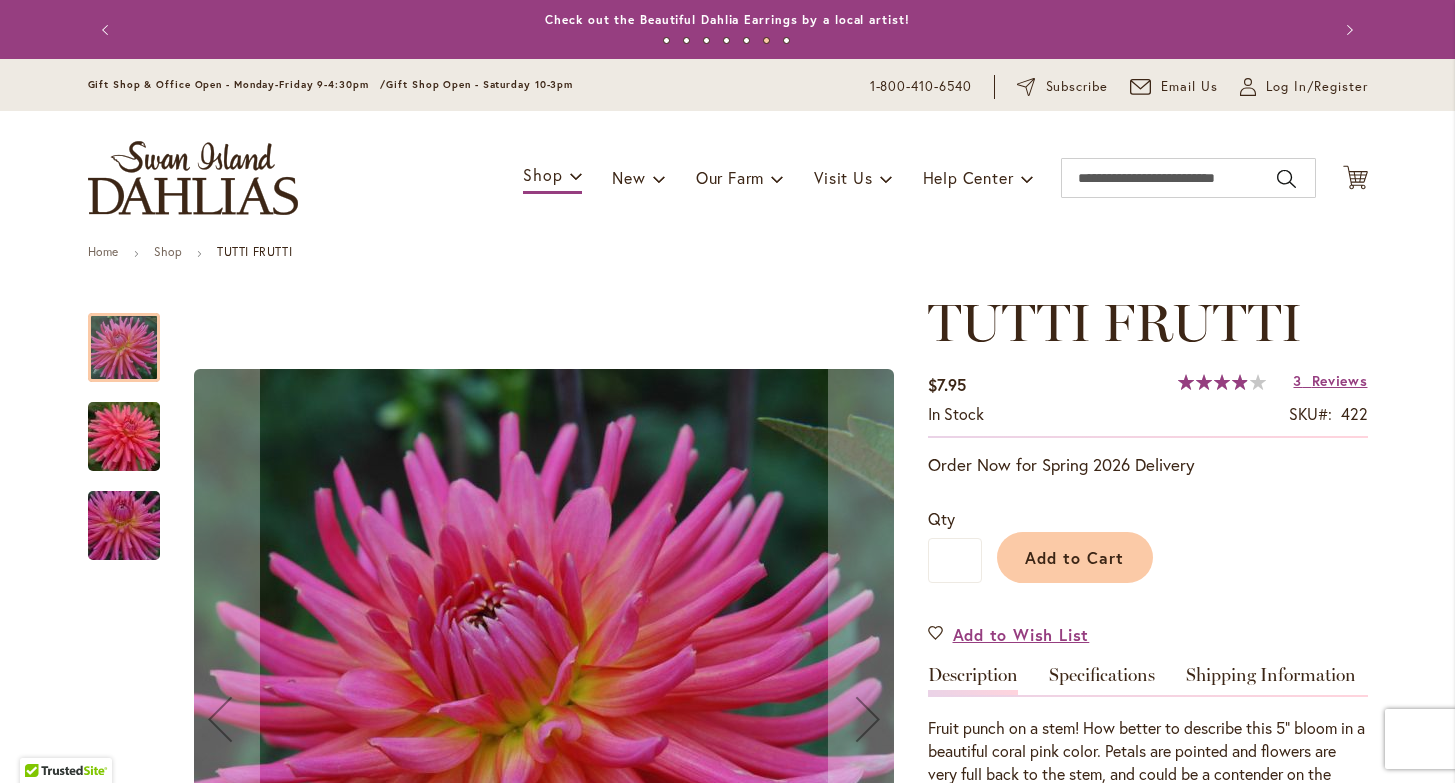 click on "78                          % of  100" at bounding box center [1212, 382] 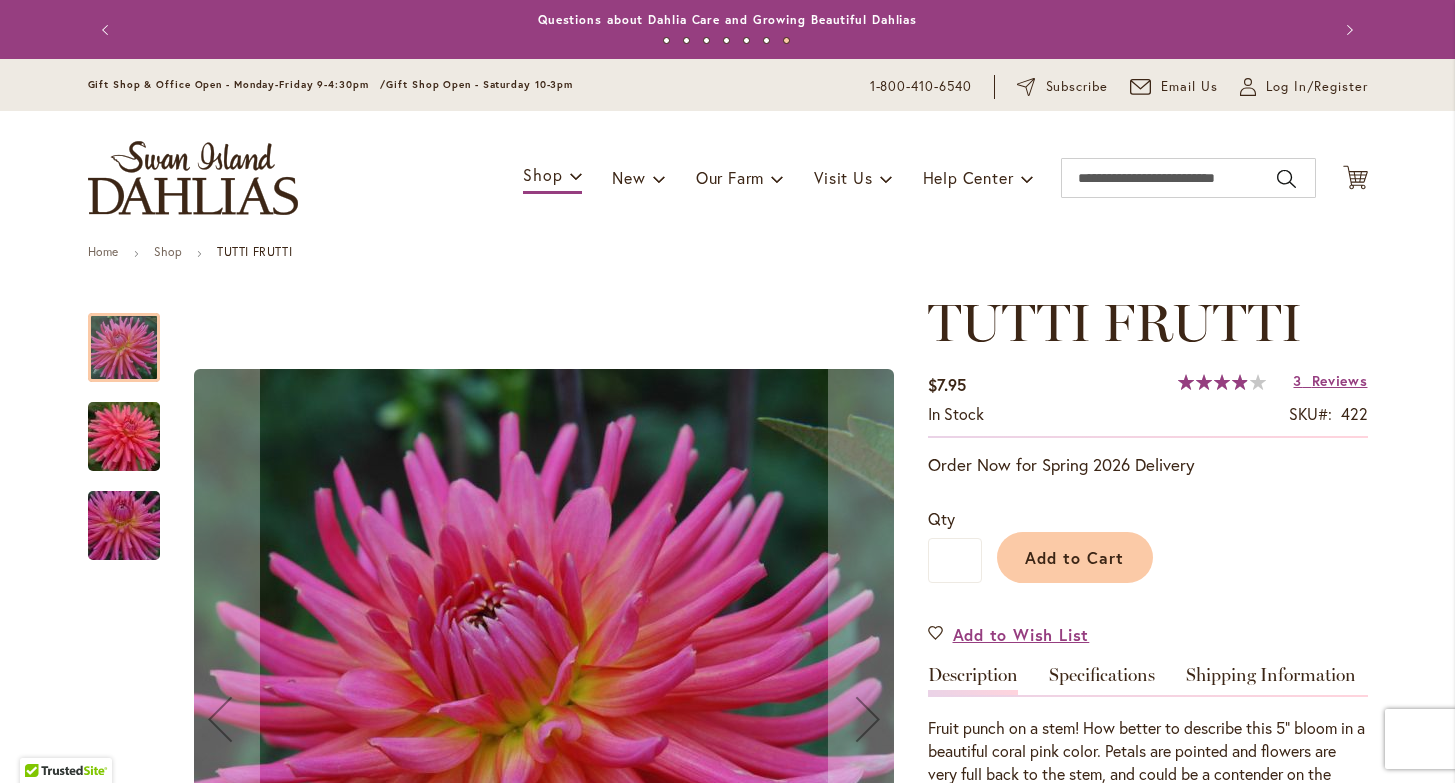 click at bounding box center (124, 515) 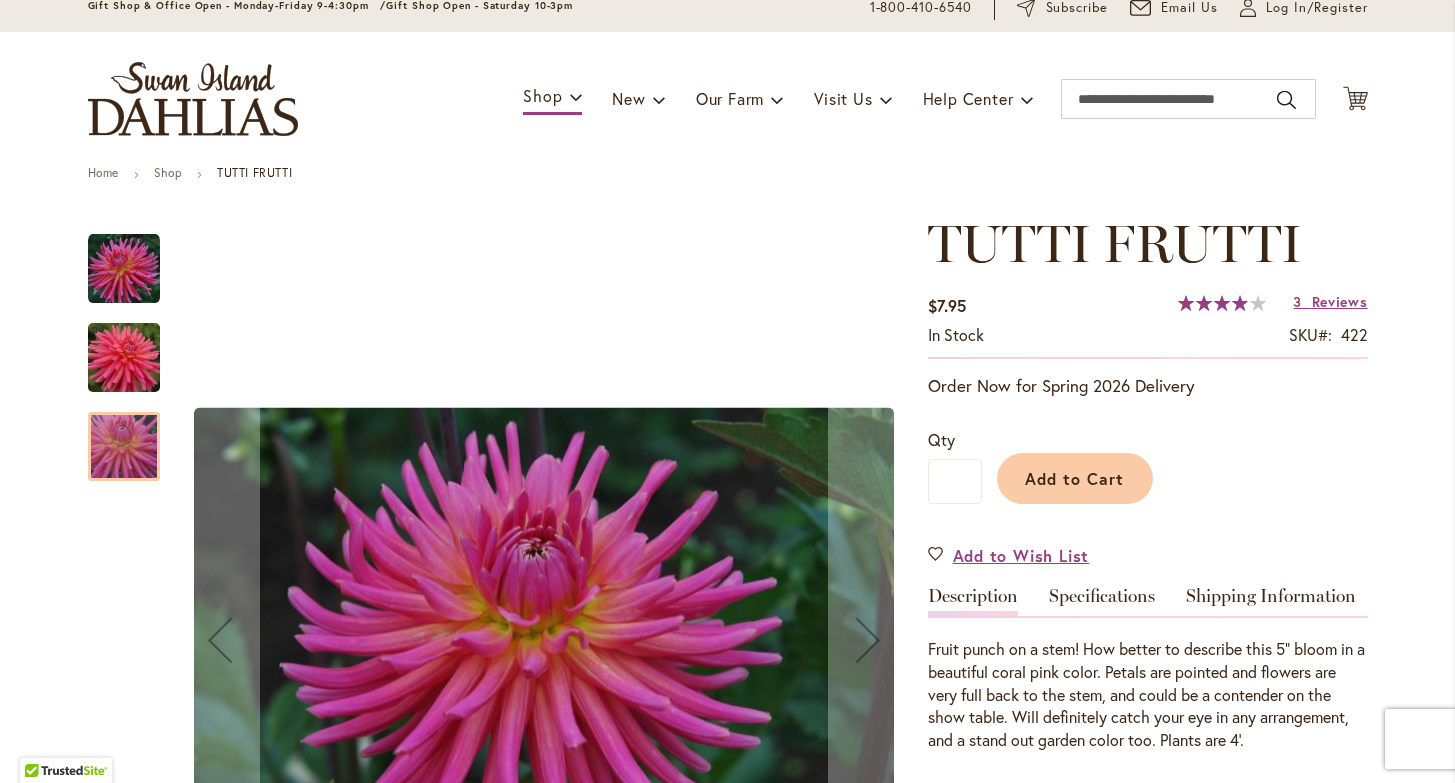 scroll, scrollTop: 80, scrollLeft: 0, axis: vertical 